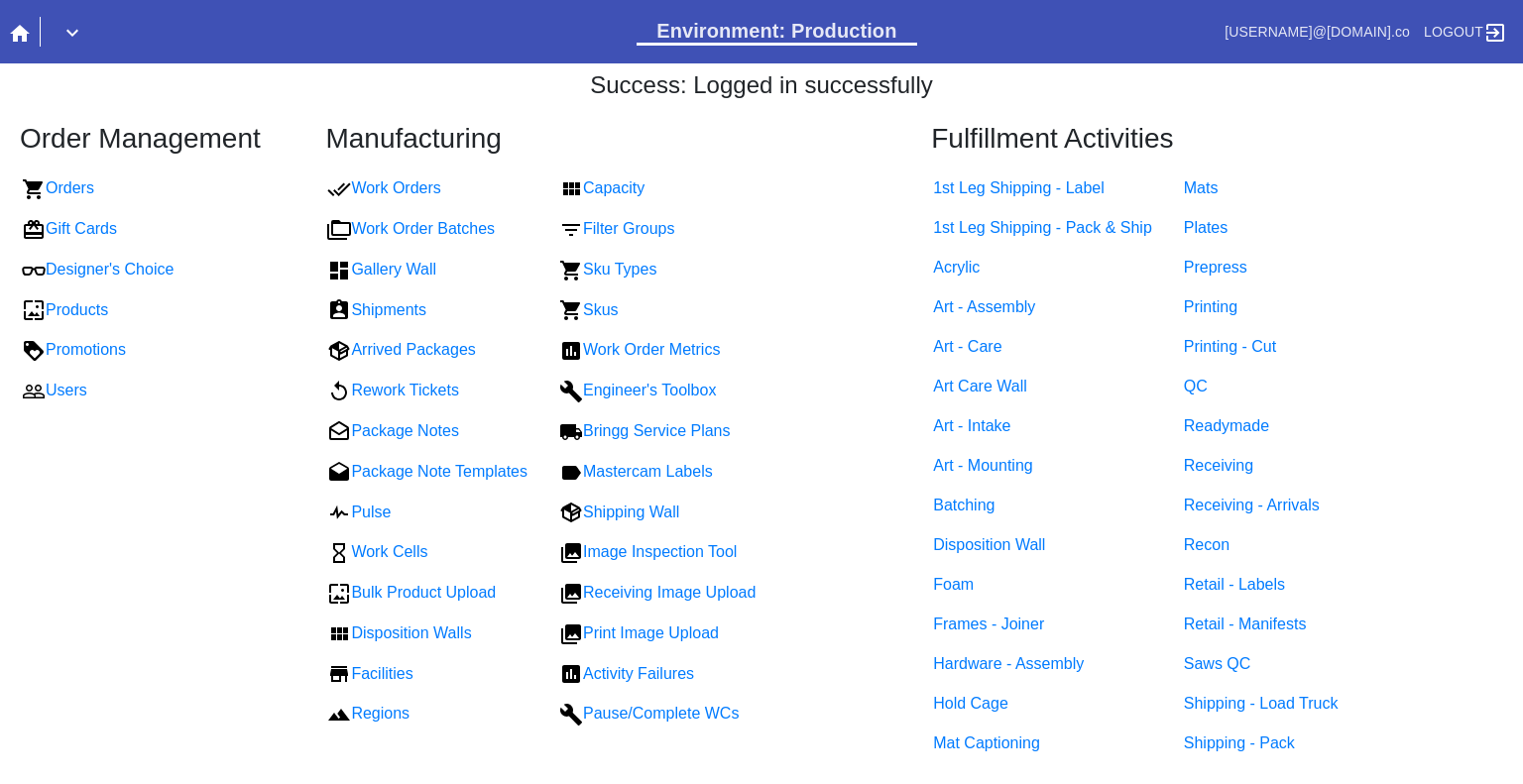scroll, scrollTop: 0, scrollLeft: 0, axis: both 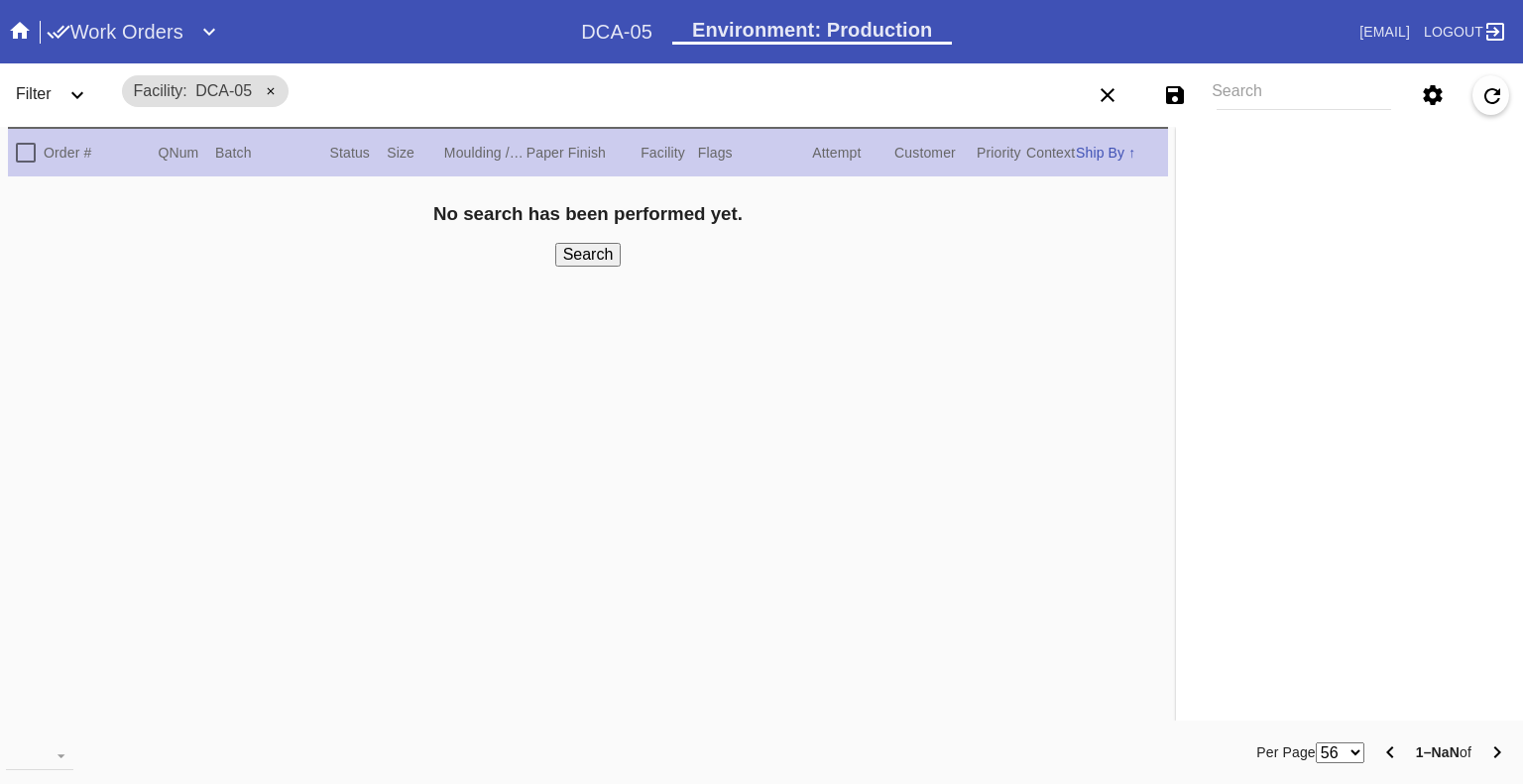 click on "Filter" at bounding box center (59, 95) 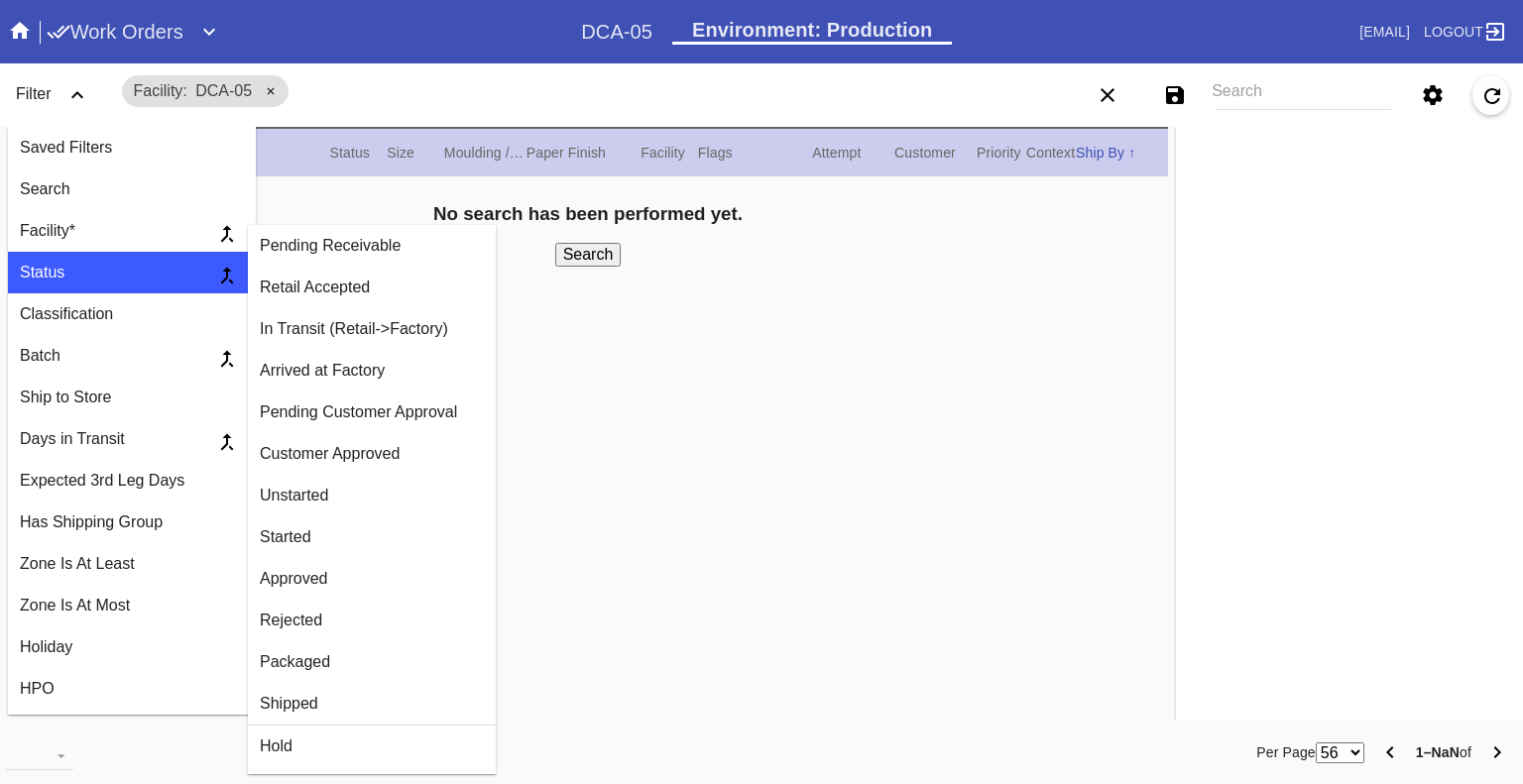 click on "Arrived at Factory" at bounding box center [372, 246] 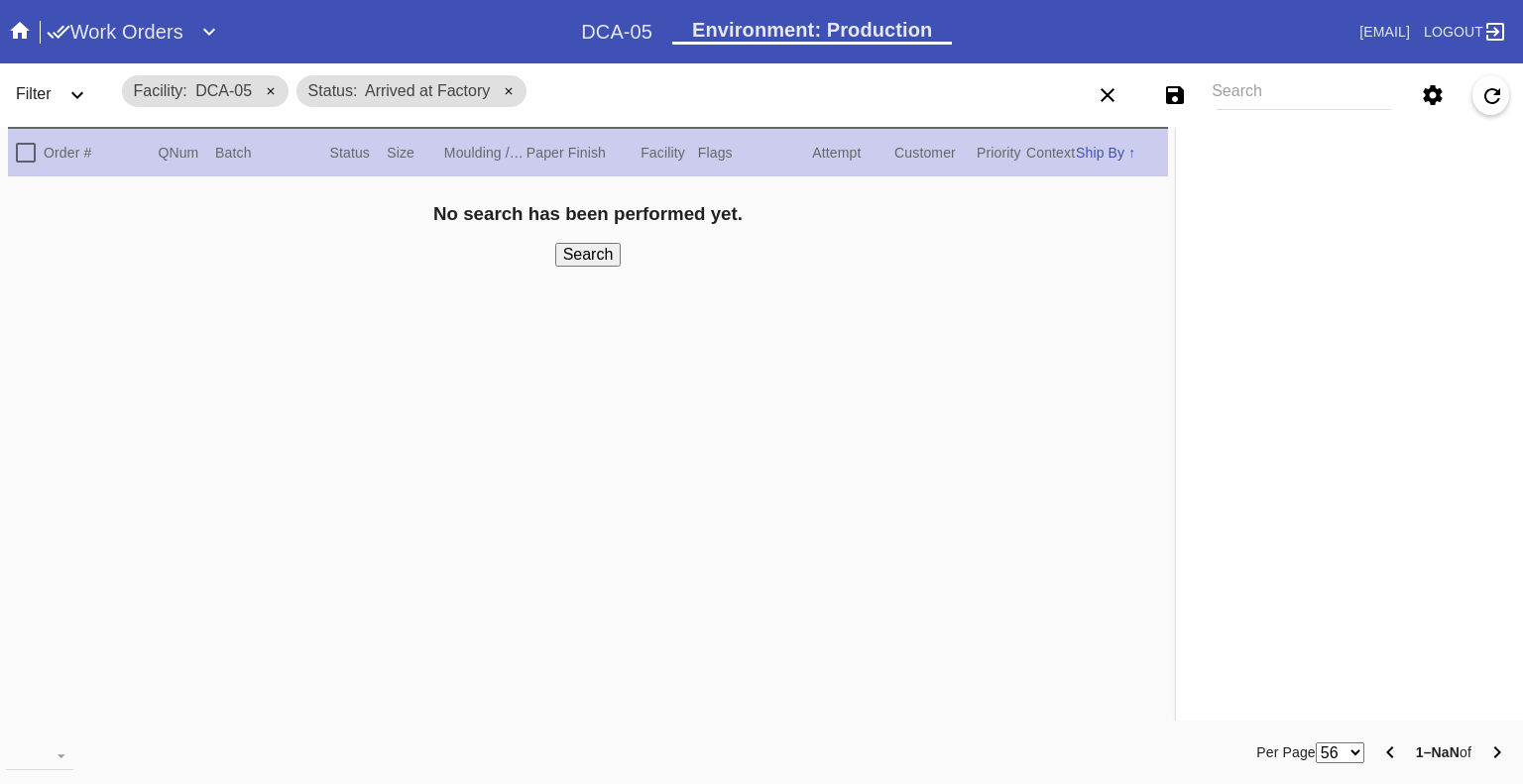 click at bounding box center (77, 95) 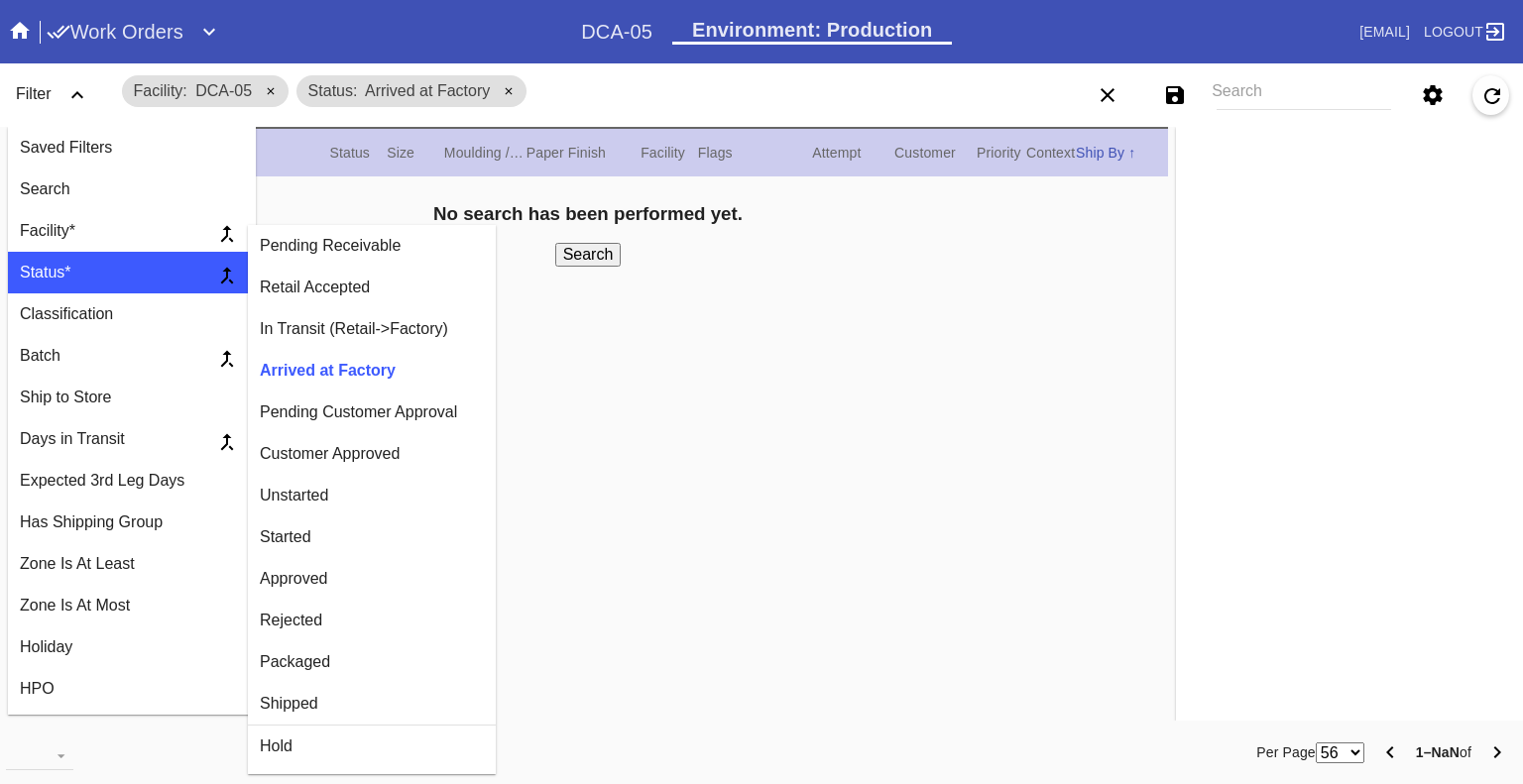 click on "Customer Approved" at bounding box center (372, 246) 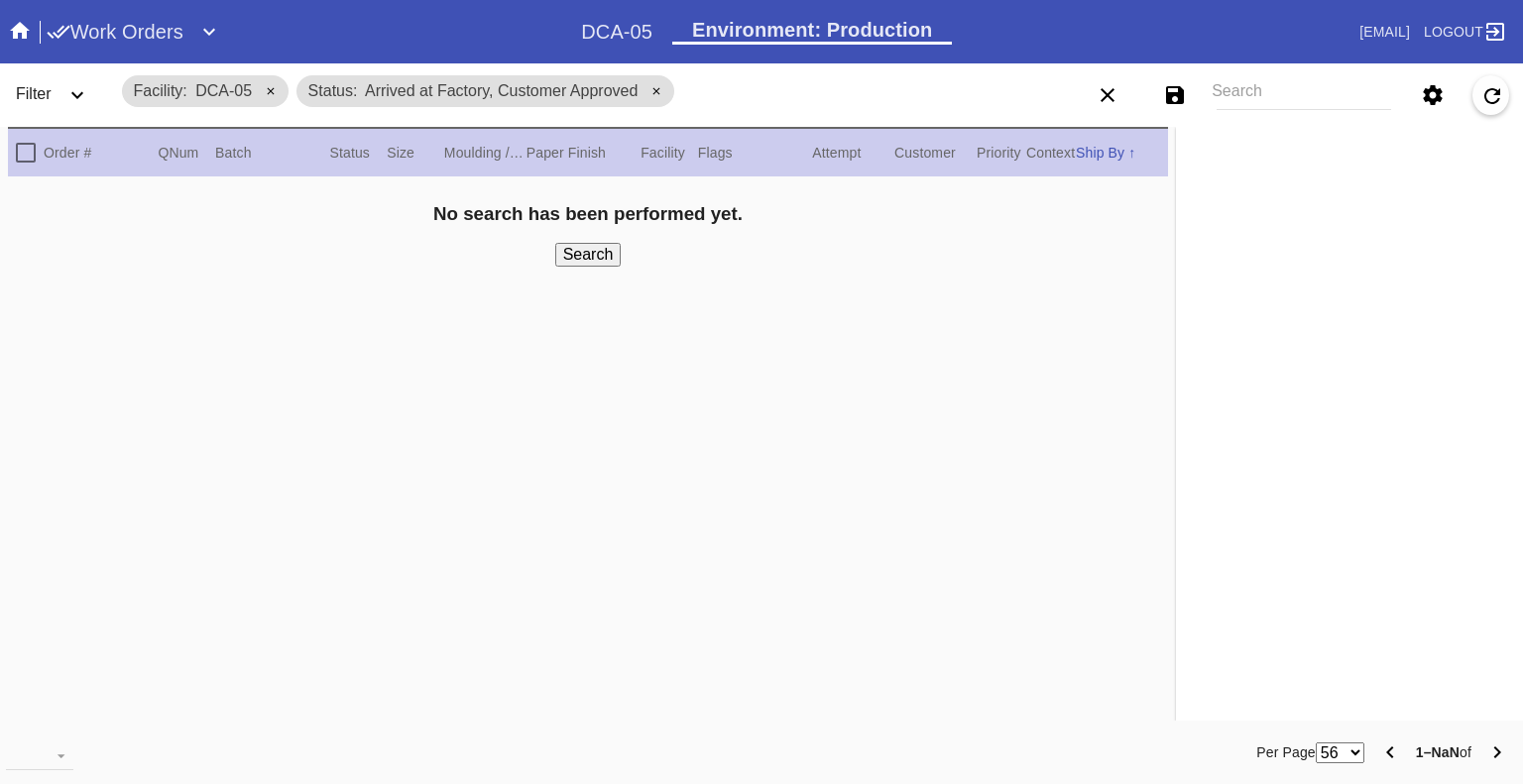 click at bounding box center [77, 95] 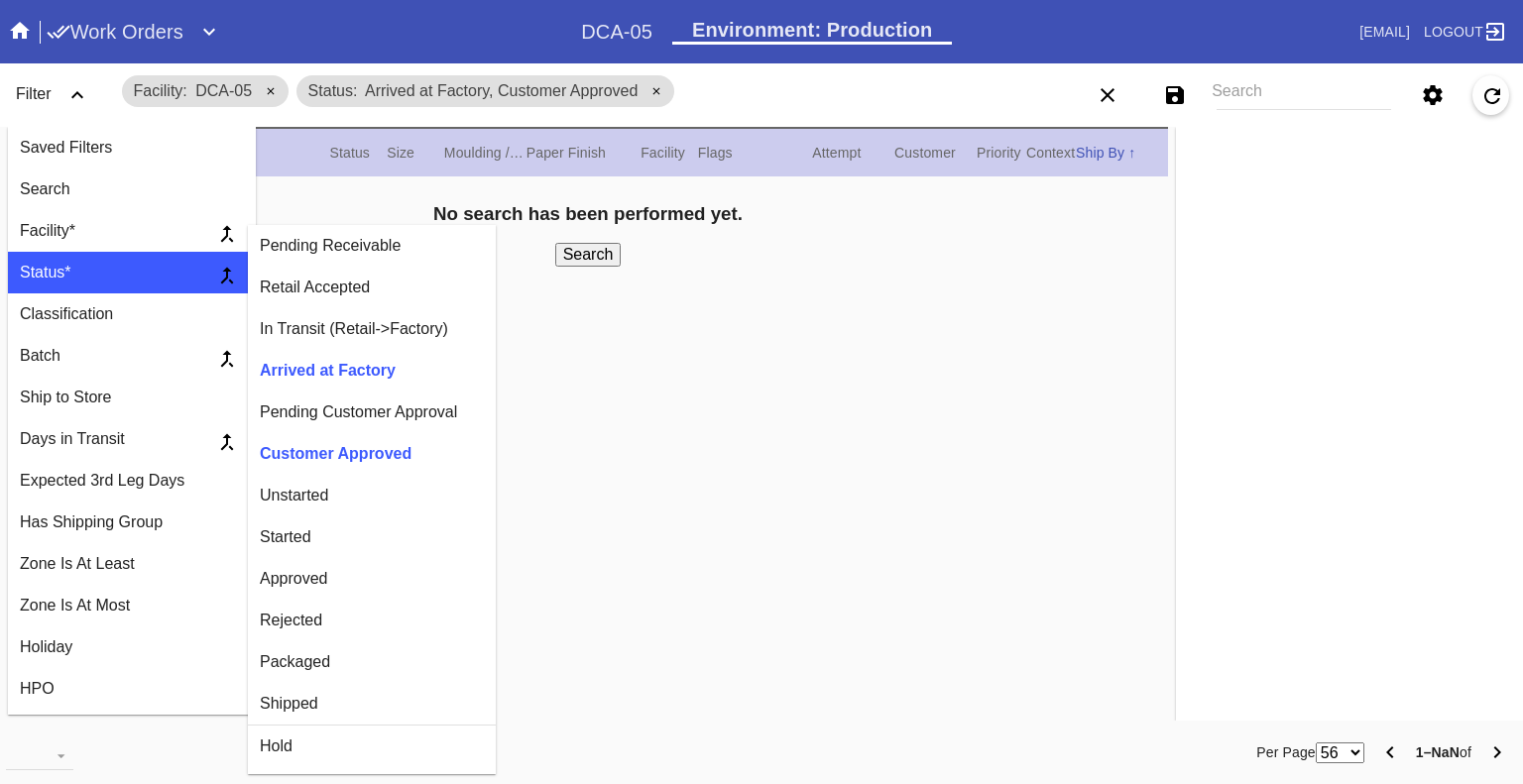 click on "Unstarted" at bounding box center [372, 246] 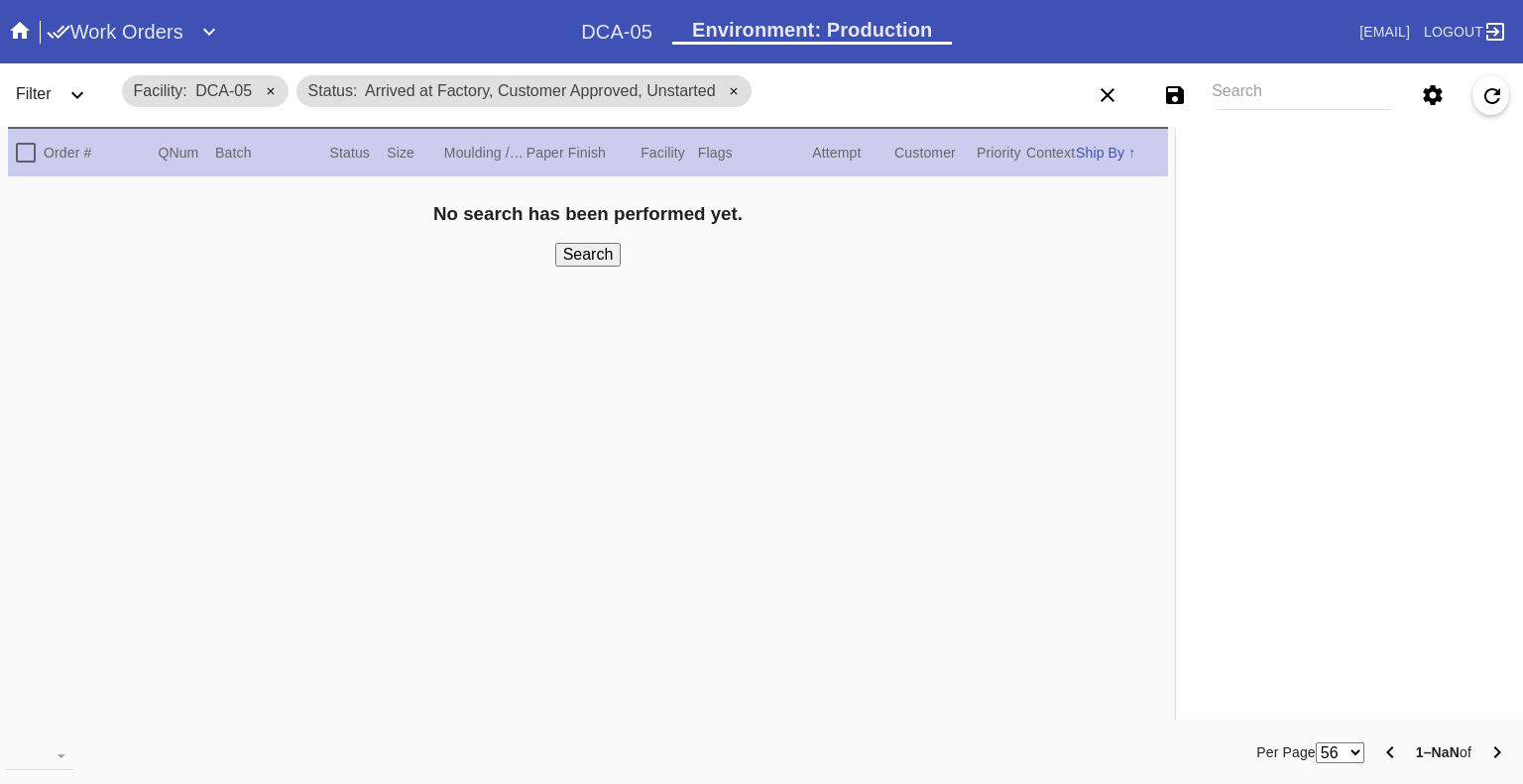 click at bounding box center [77, 95] 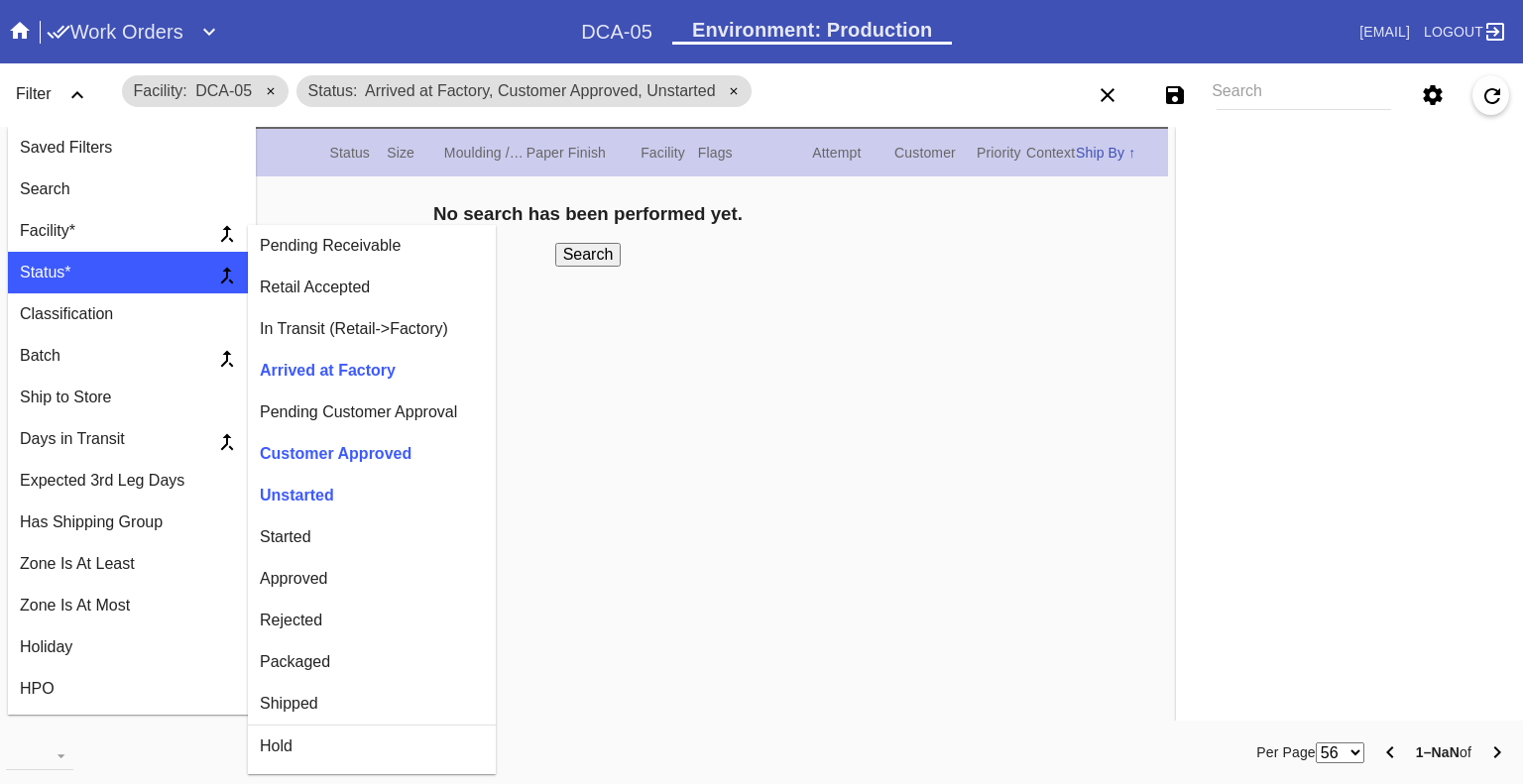 click on "Started" at bounding box center [372, 537] 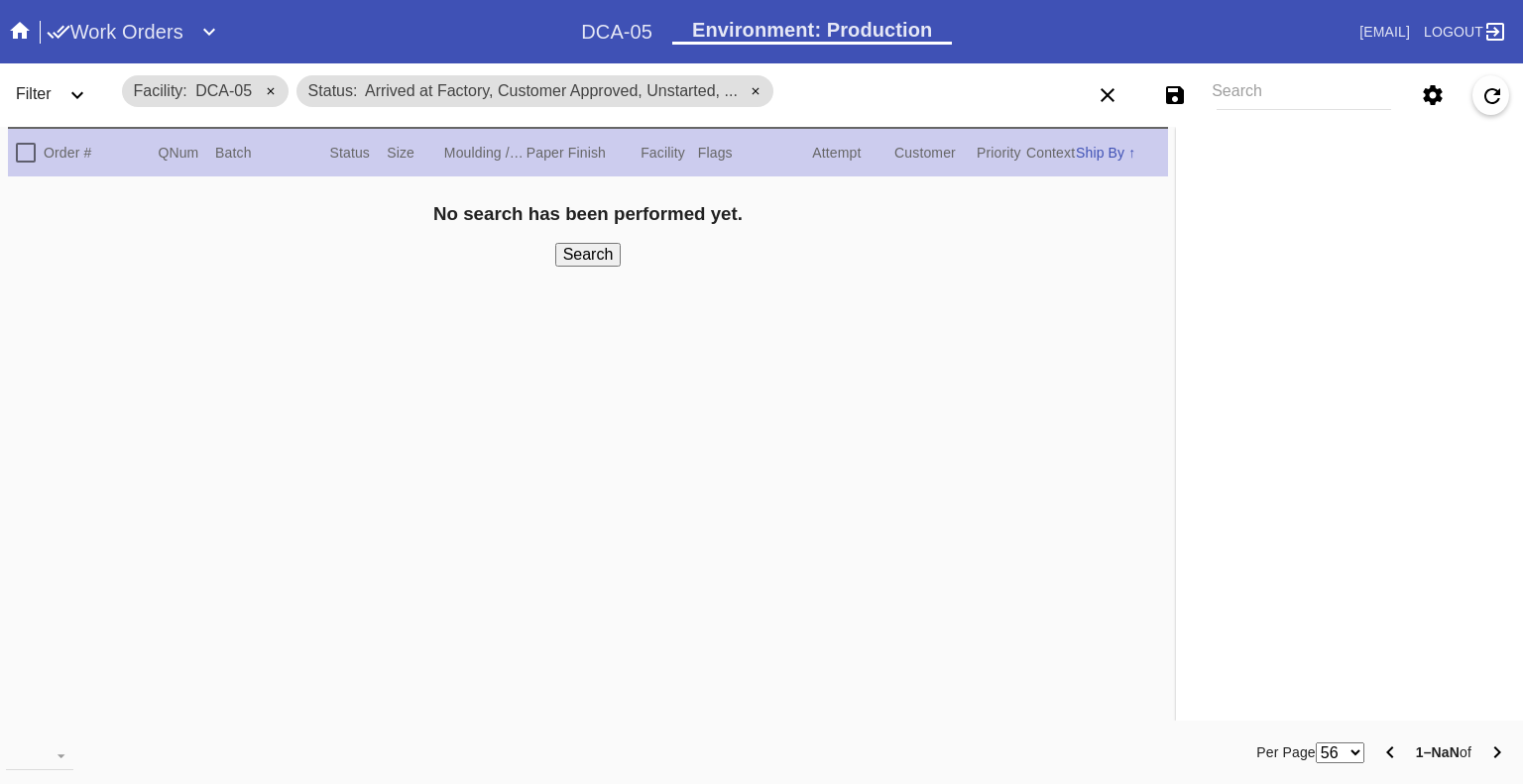 click on "Filter" at bounding box center (59, 95) 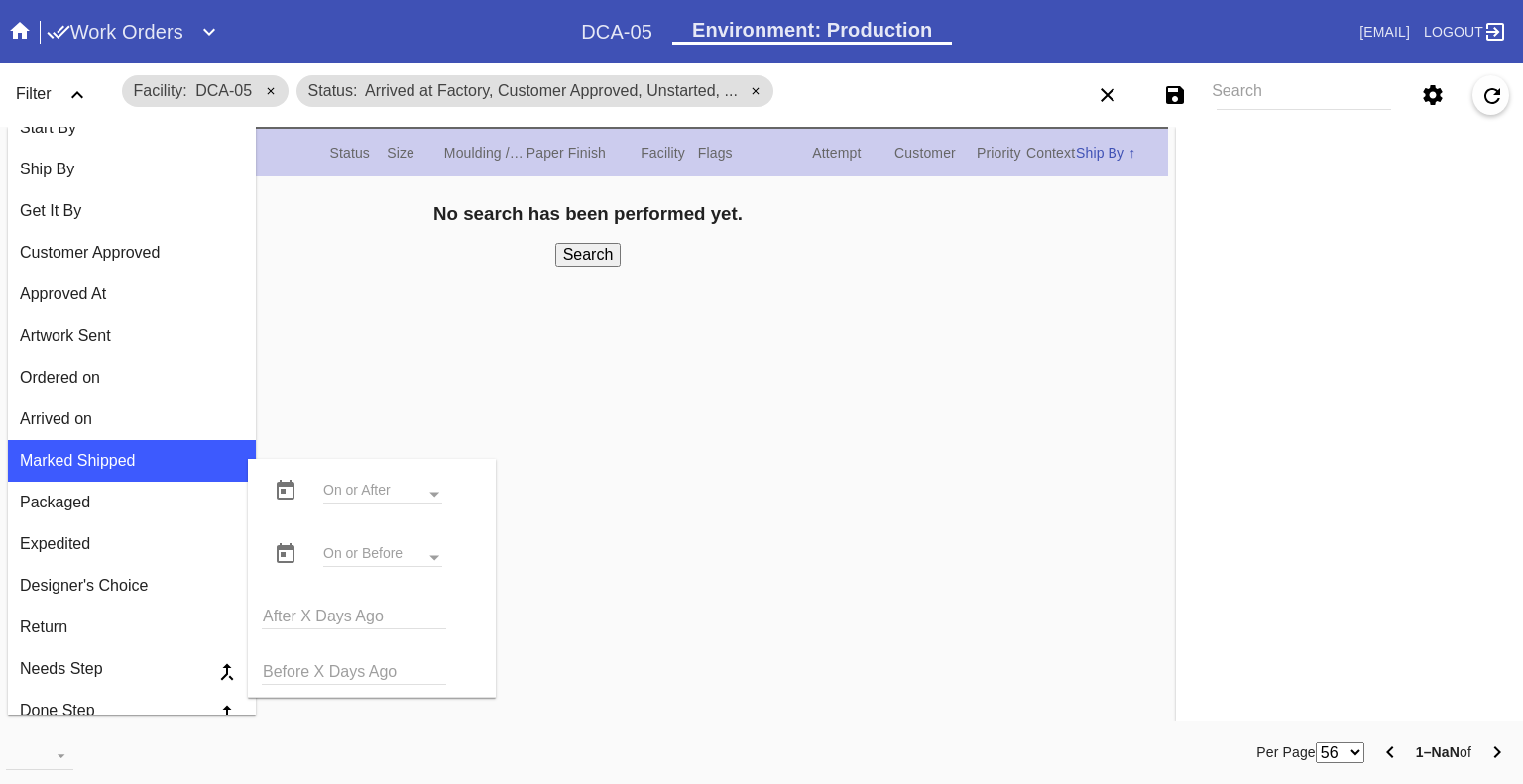 scroll, scrollTop: 1586, scrollLeft: 0, axis: vertical 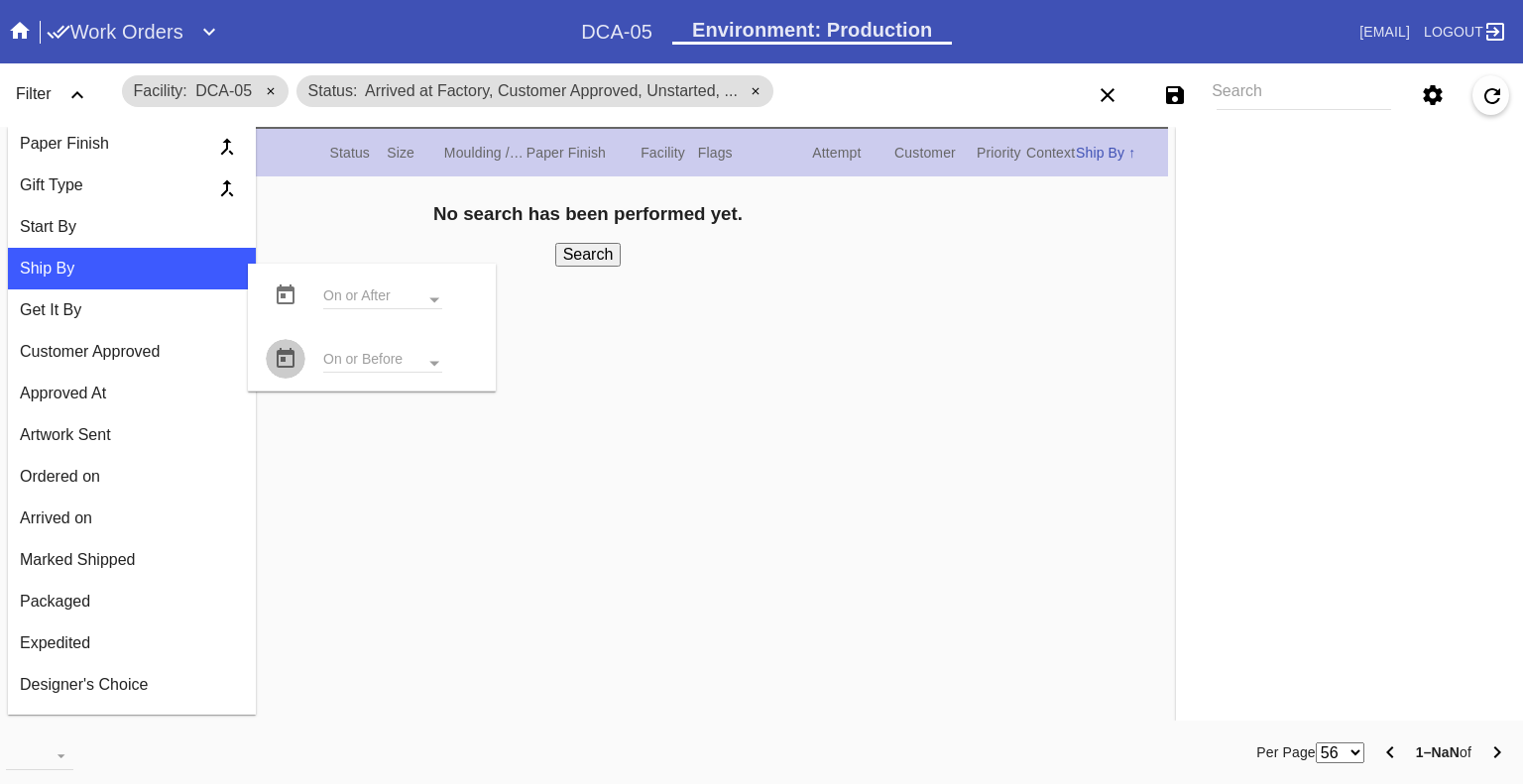 click at bounding box center [286, 295] 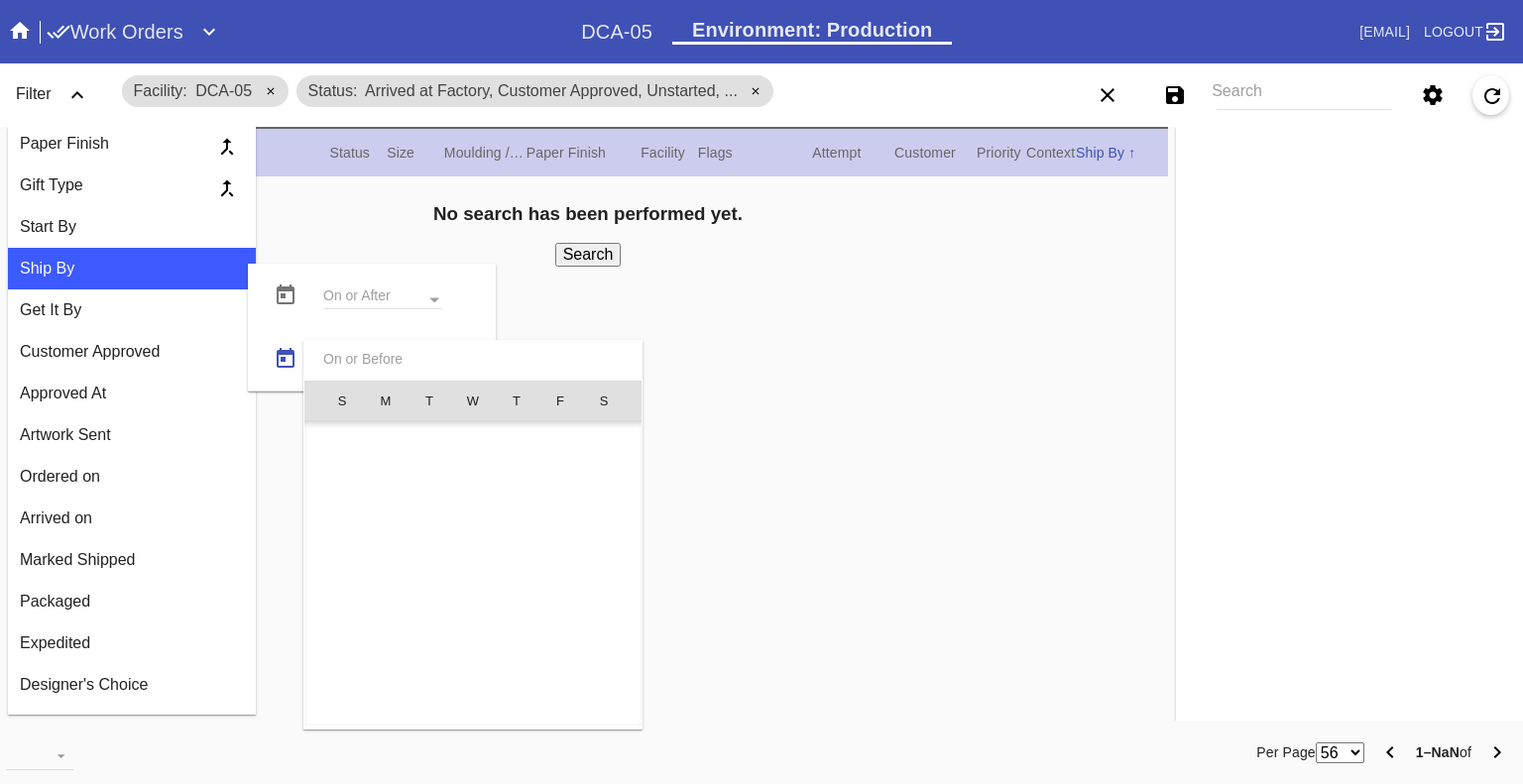 scroll, scrollTop: 458595, scrollLeft: 0, axis: vertical 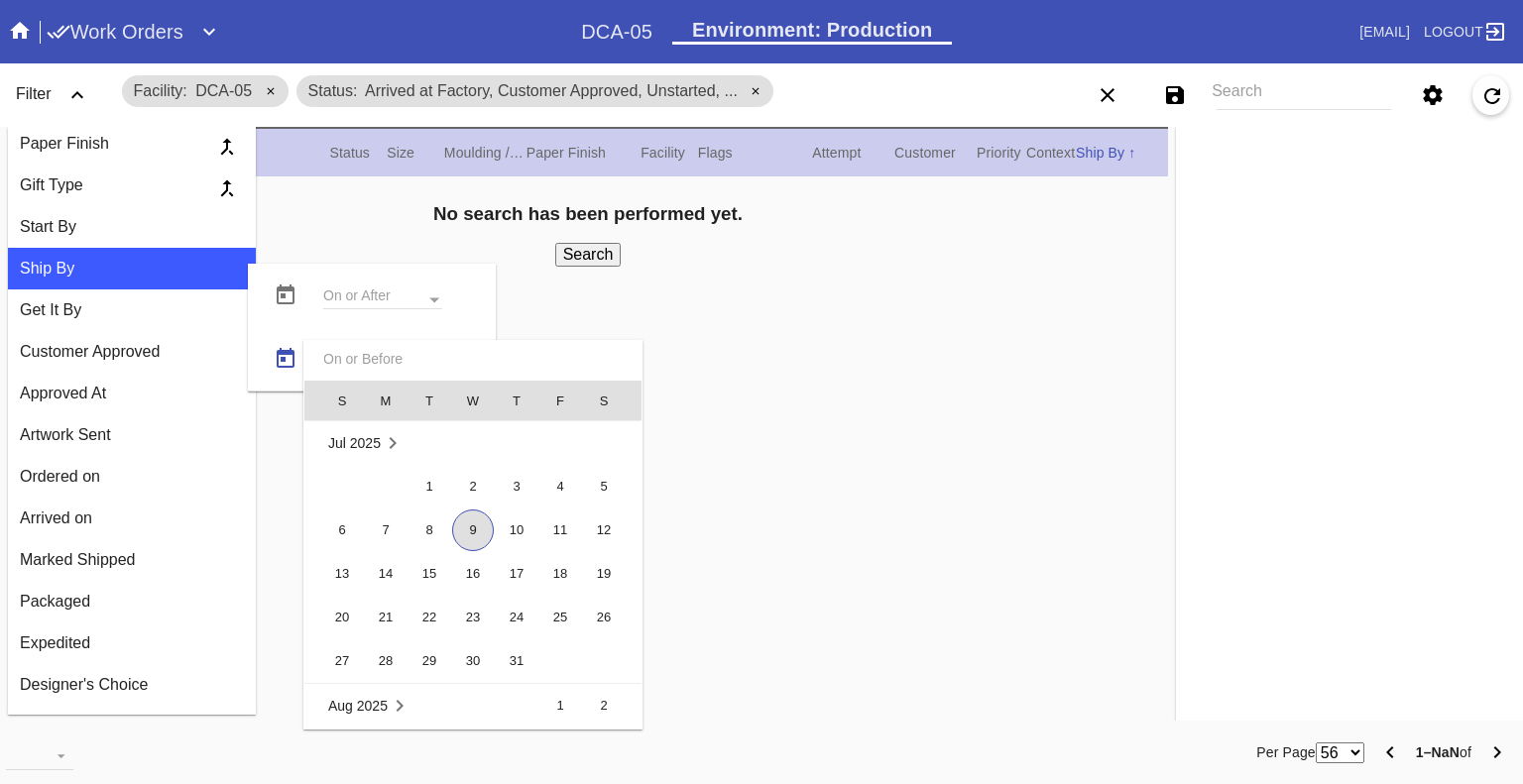 click on "9" at bounding box center [473, 530] 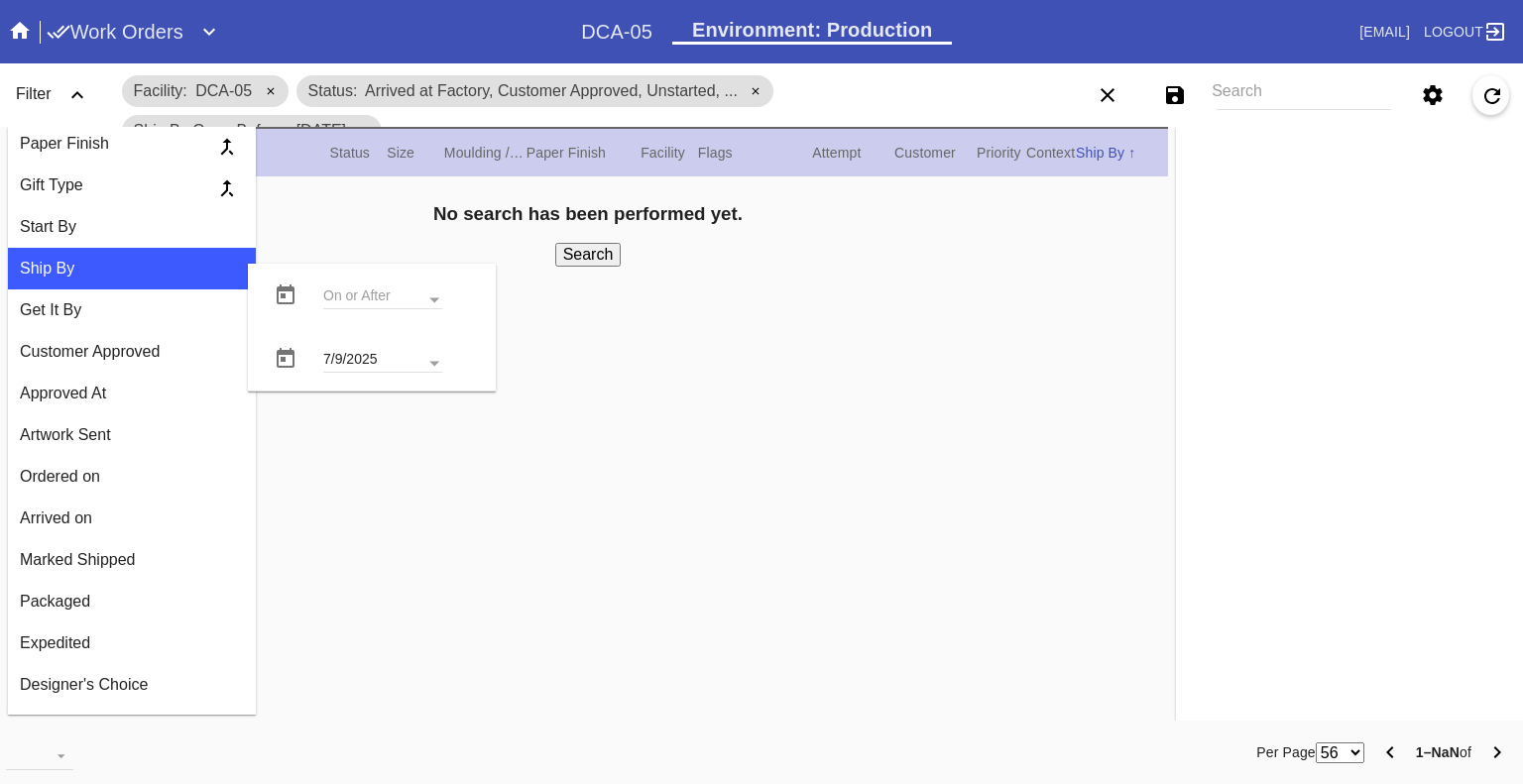 click on "Search" at bounding box center (588, 255) 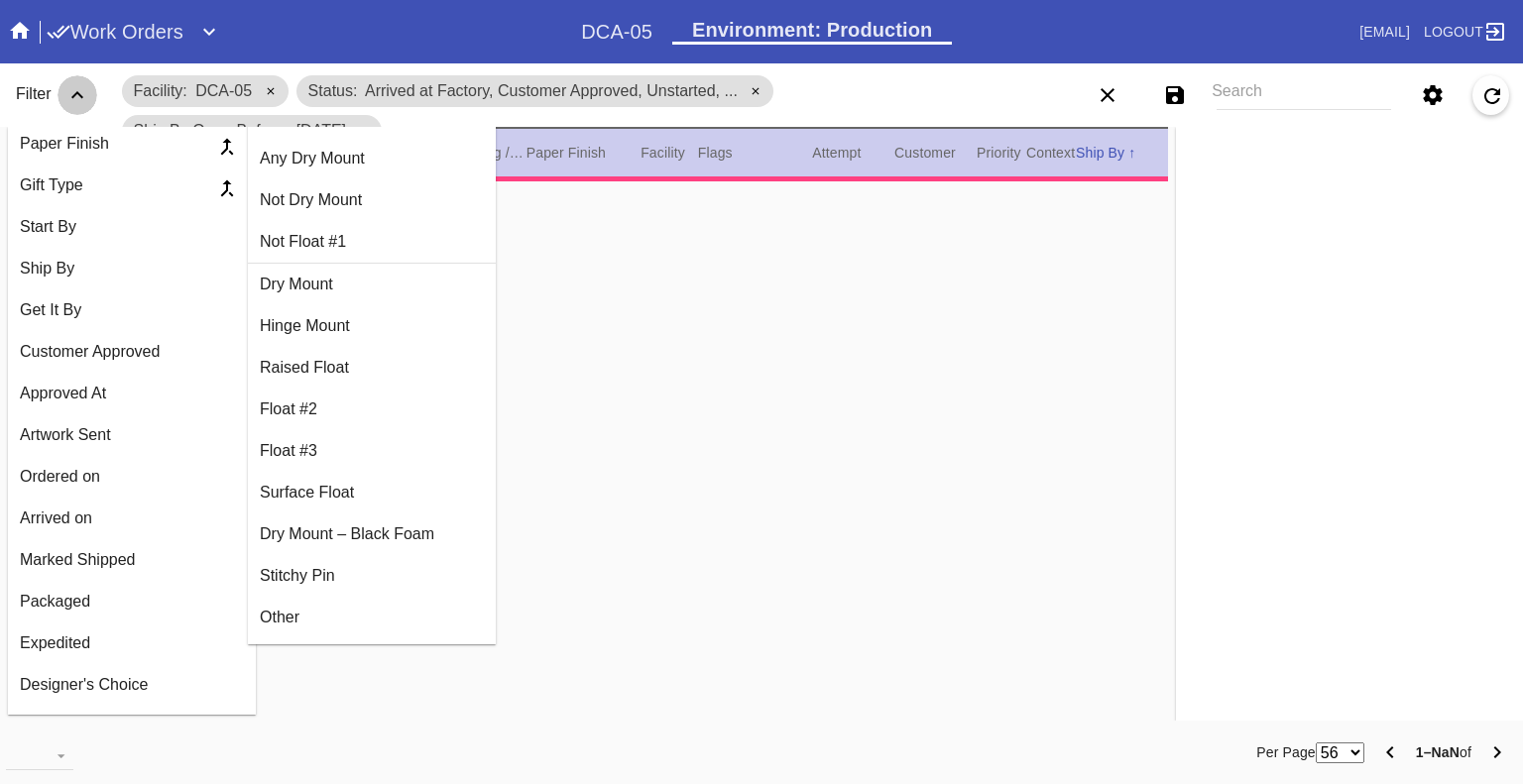 click at bounding box center [77, 95] 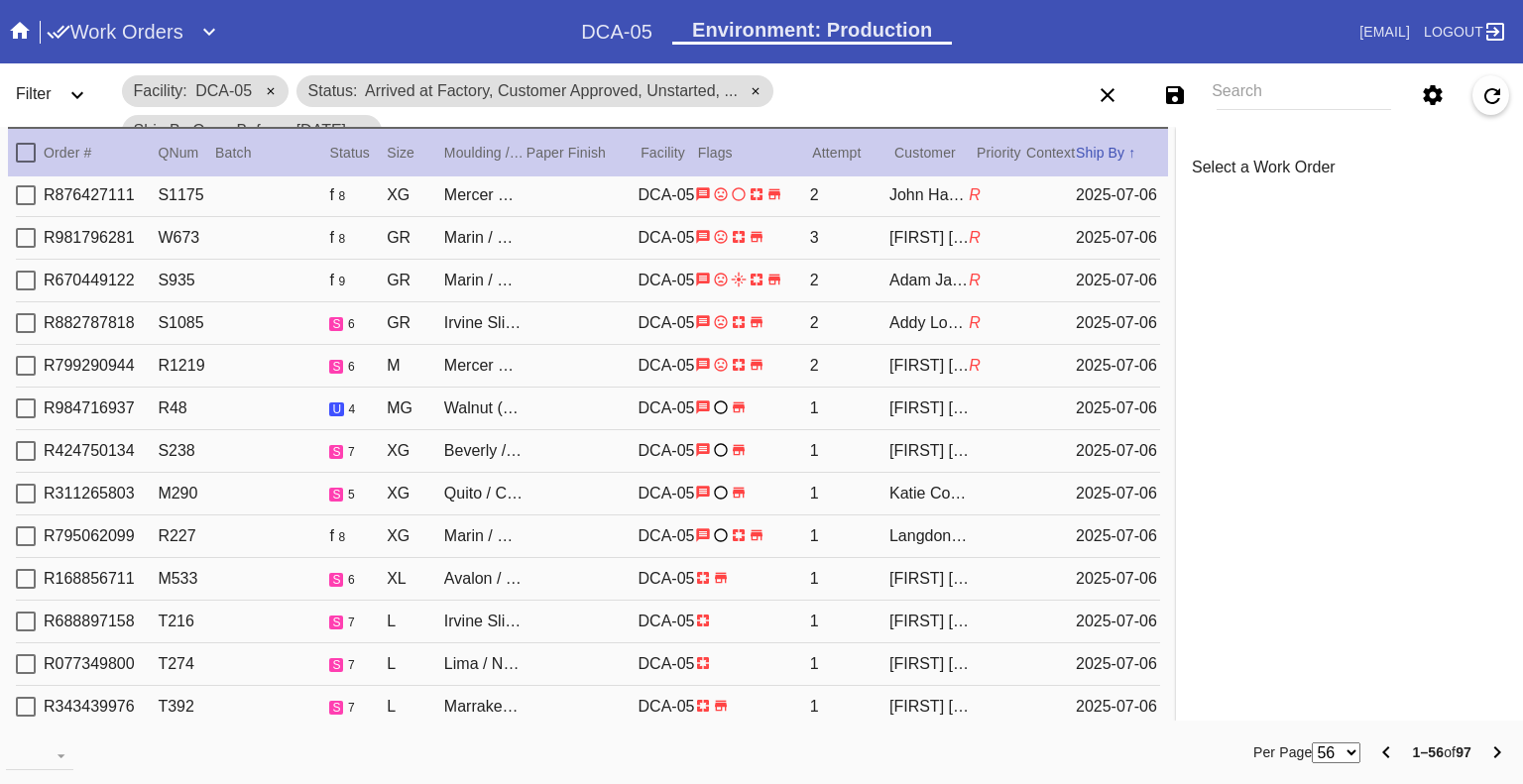 scroll, scrollTop: 0, scrollLeft: 0, axis: both 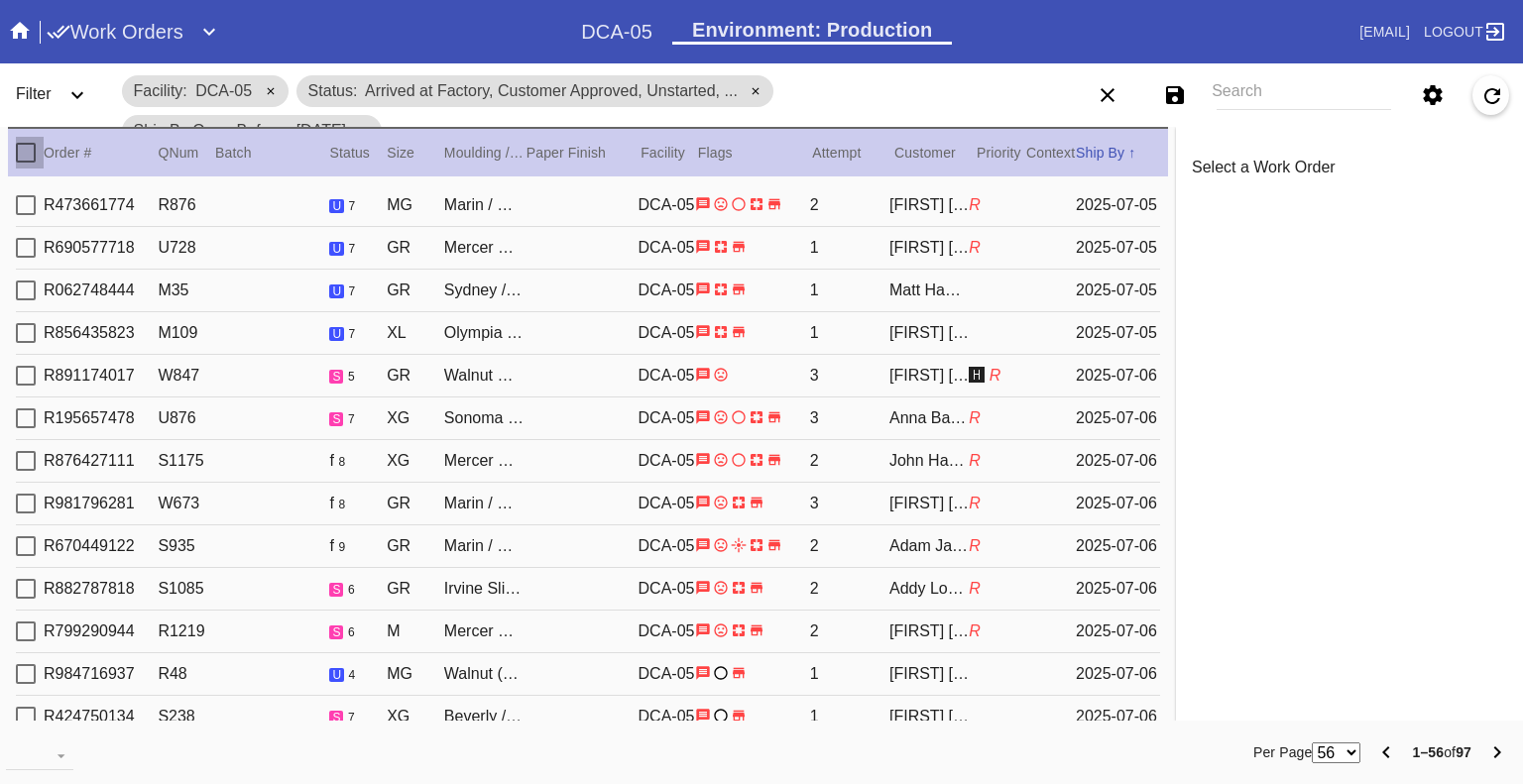 click at bounding box center (26, 153) 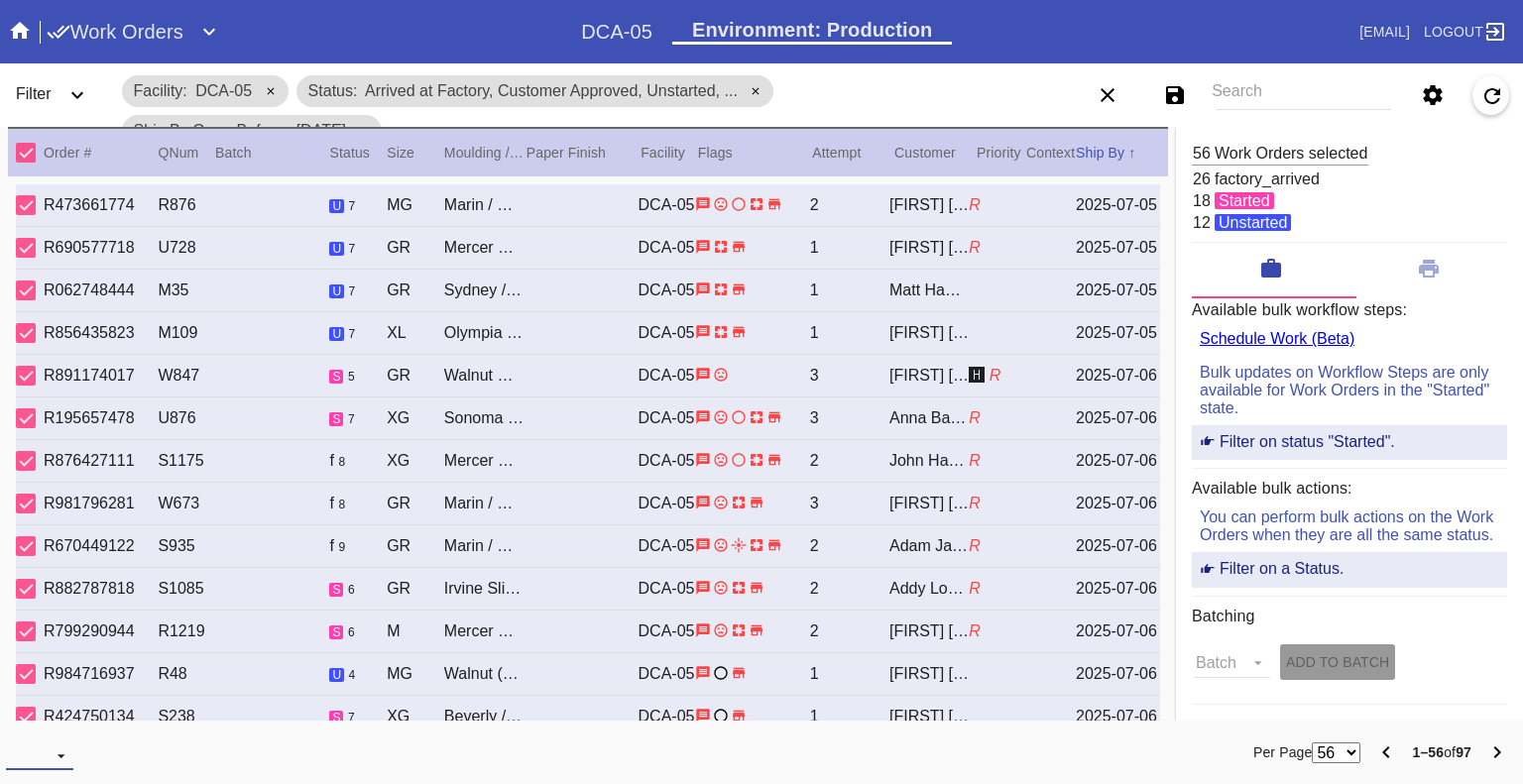click on "Download... Export Selected Items Print Work Orders Frame Labels Frame Labels v2 Mat Labels Moulding Plate Labels Acrylic Labels Foam Labels Foam Data Story Pockets Mini Story Pockets OMGA Data GUNNAR Data FastCAM Data" at bounding box center (40, 755) 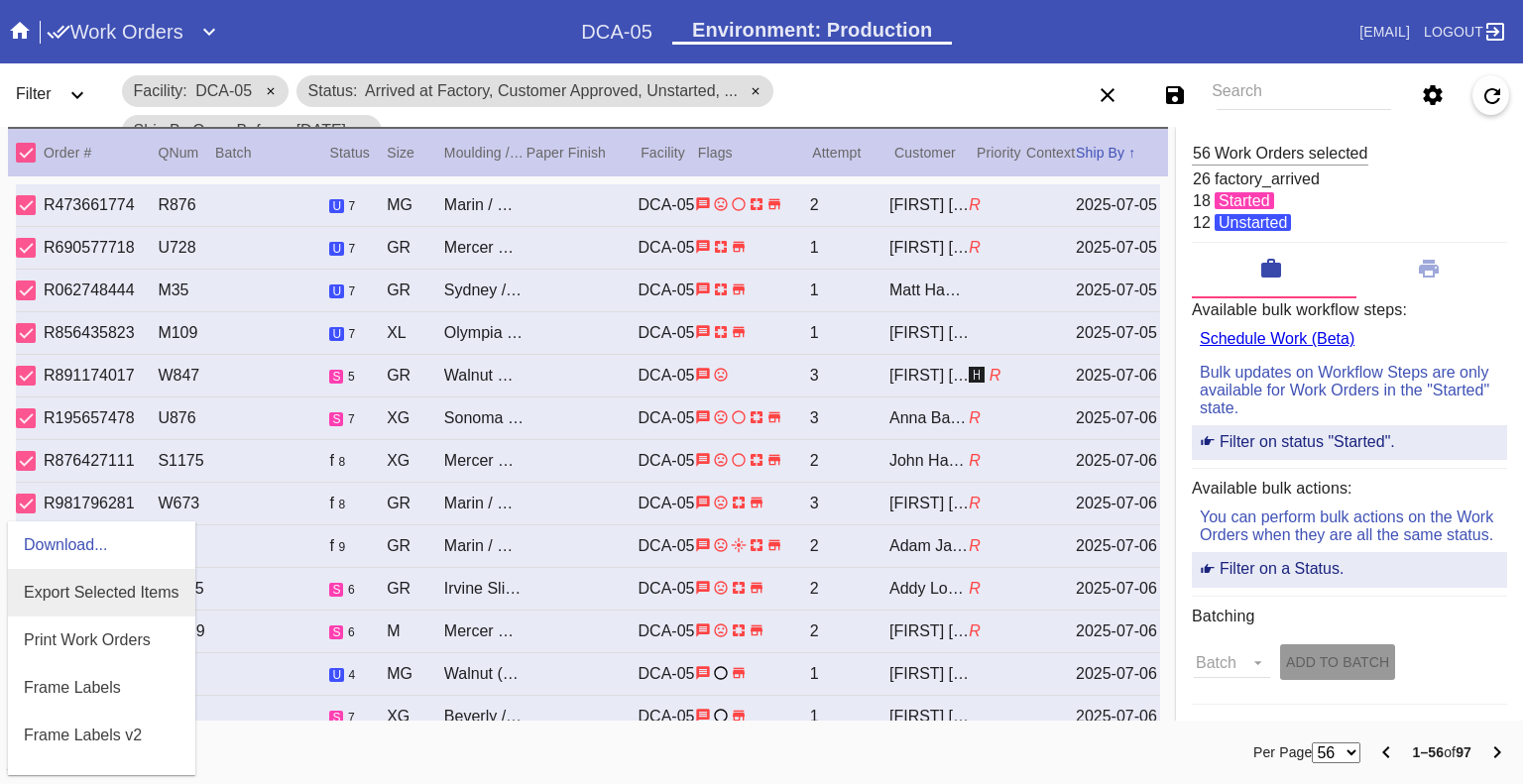click on "Export Selected Items" at bounding box center (101, 592) 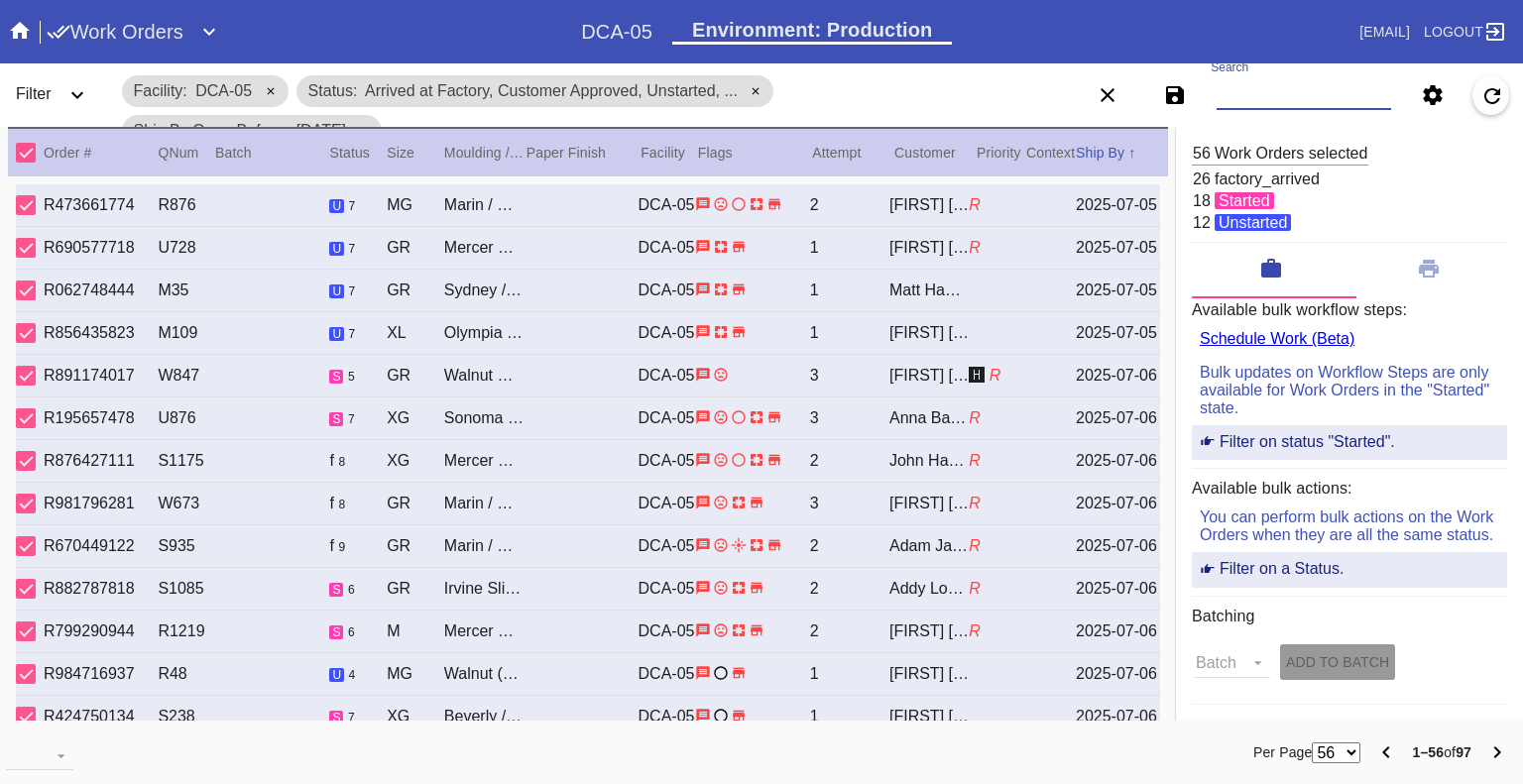 click on "Search" at bounding box center [1304, 95] 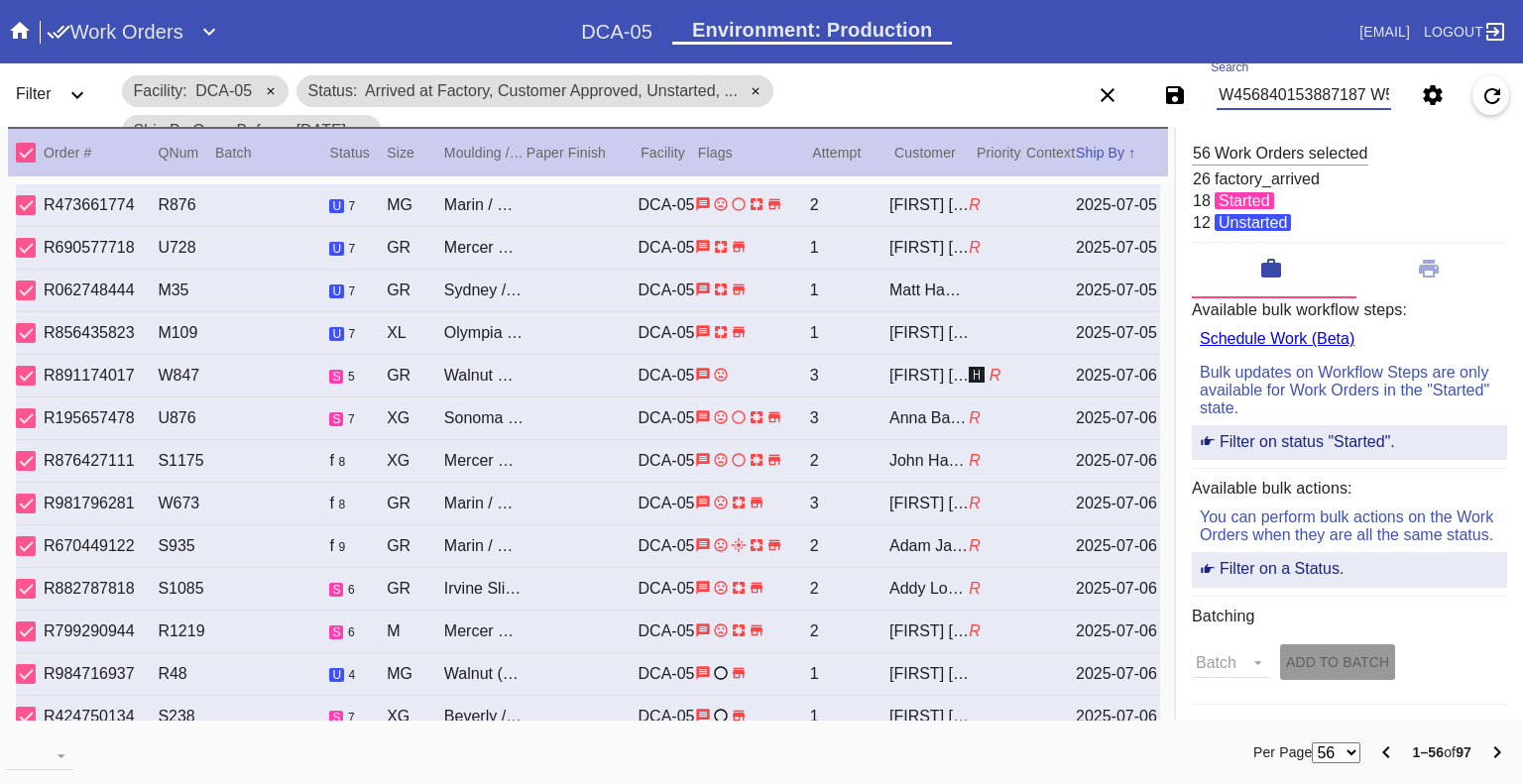 scroll, scrollTop: 0, scrollLeft: 1946, axis: horizontal 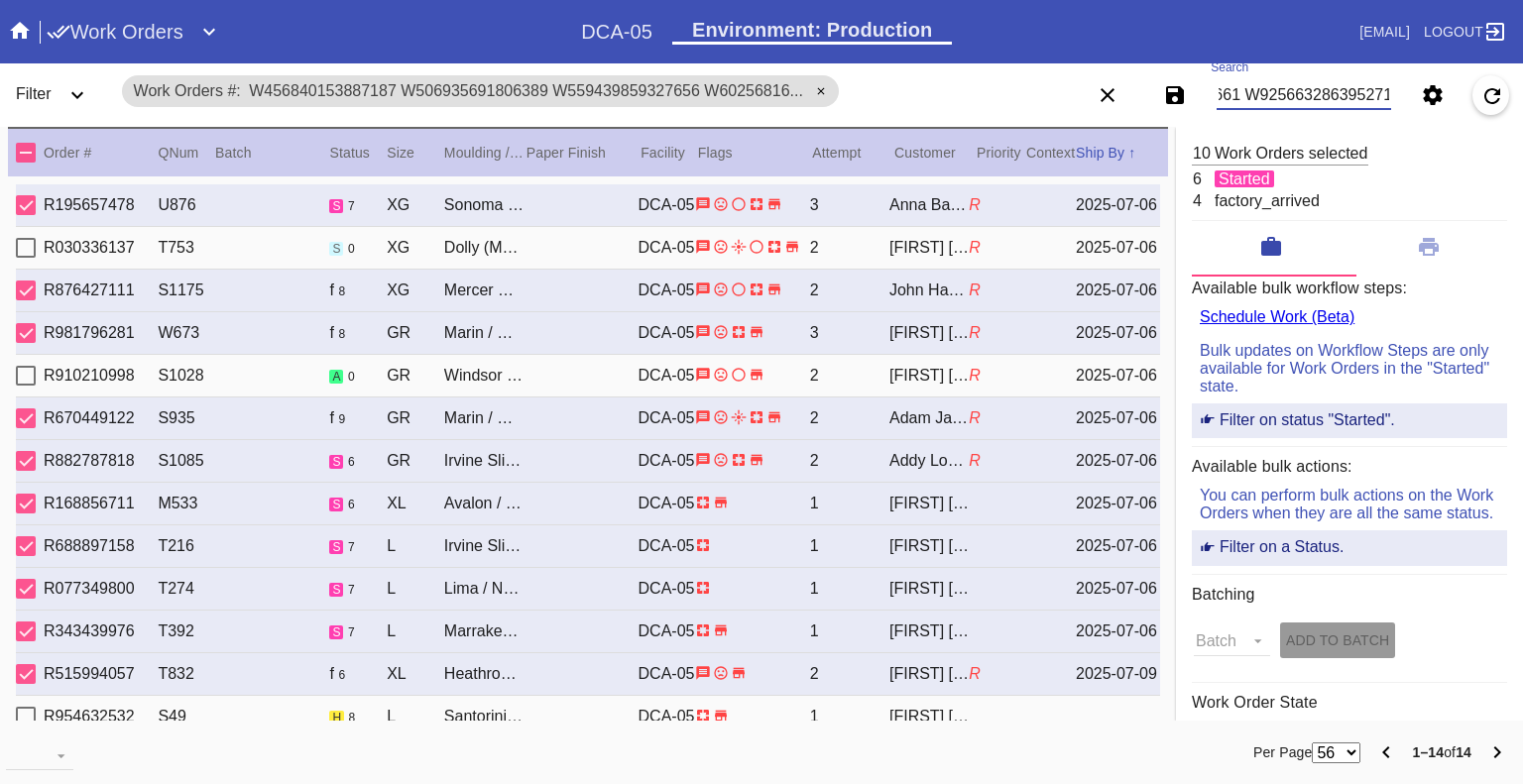 type on "W456840153887187 W506935691806389 W559439859327656 W602568165247623 W104587284484460 W248845451454326 W513268422551284 W526263289275804 W573081148642229 W592244915751175 W806098427089634 W834927615355029 W851635247902661 W925663286395271" 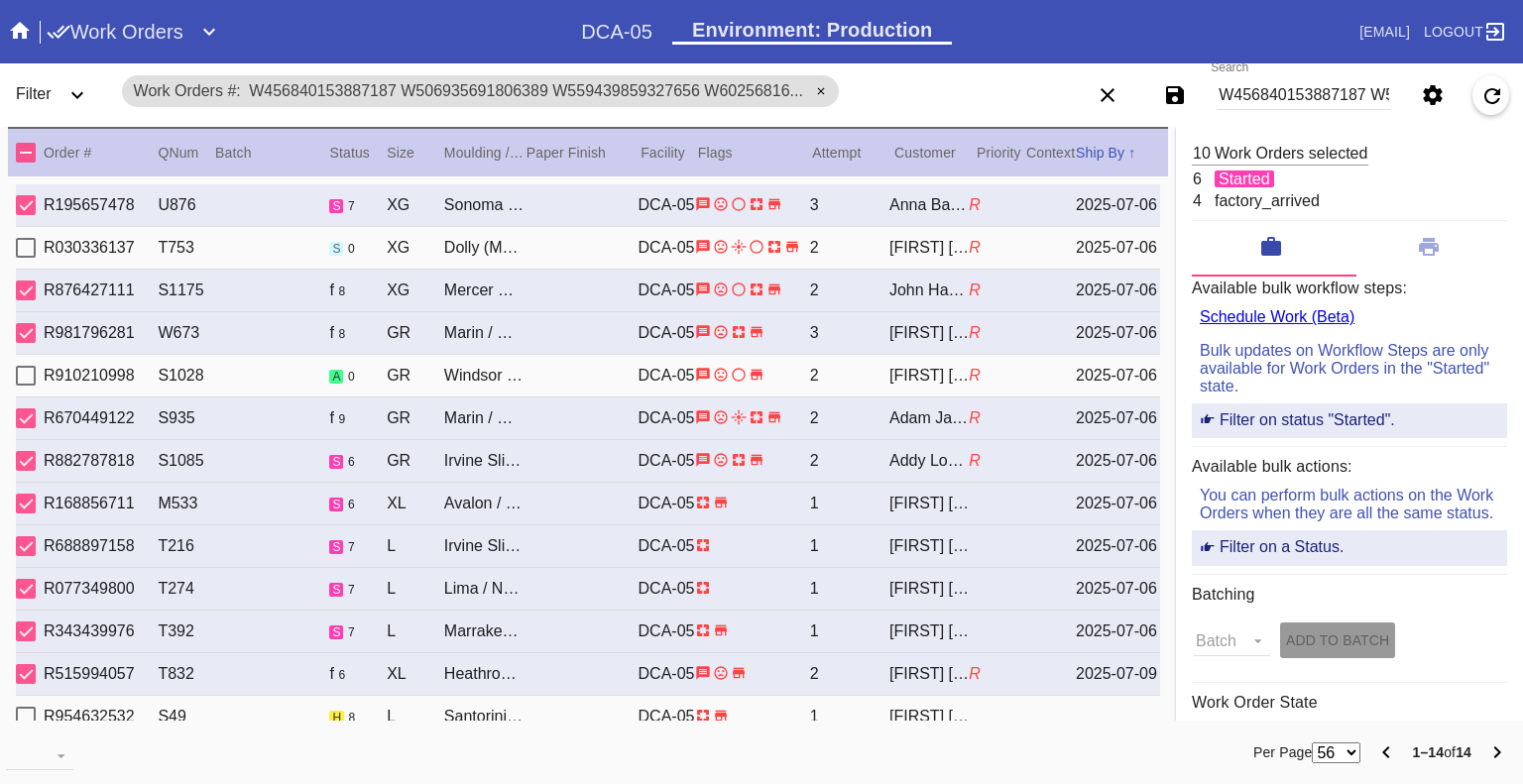click at bounding box center (20, 30) 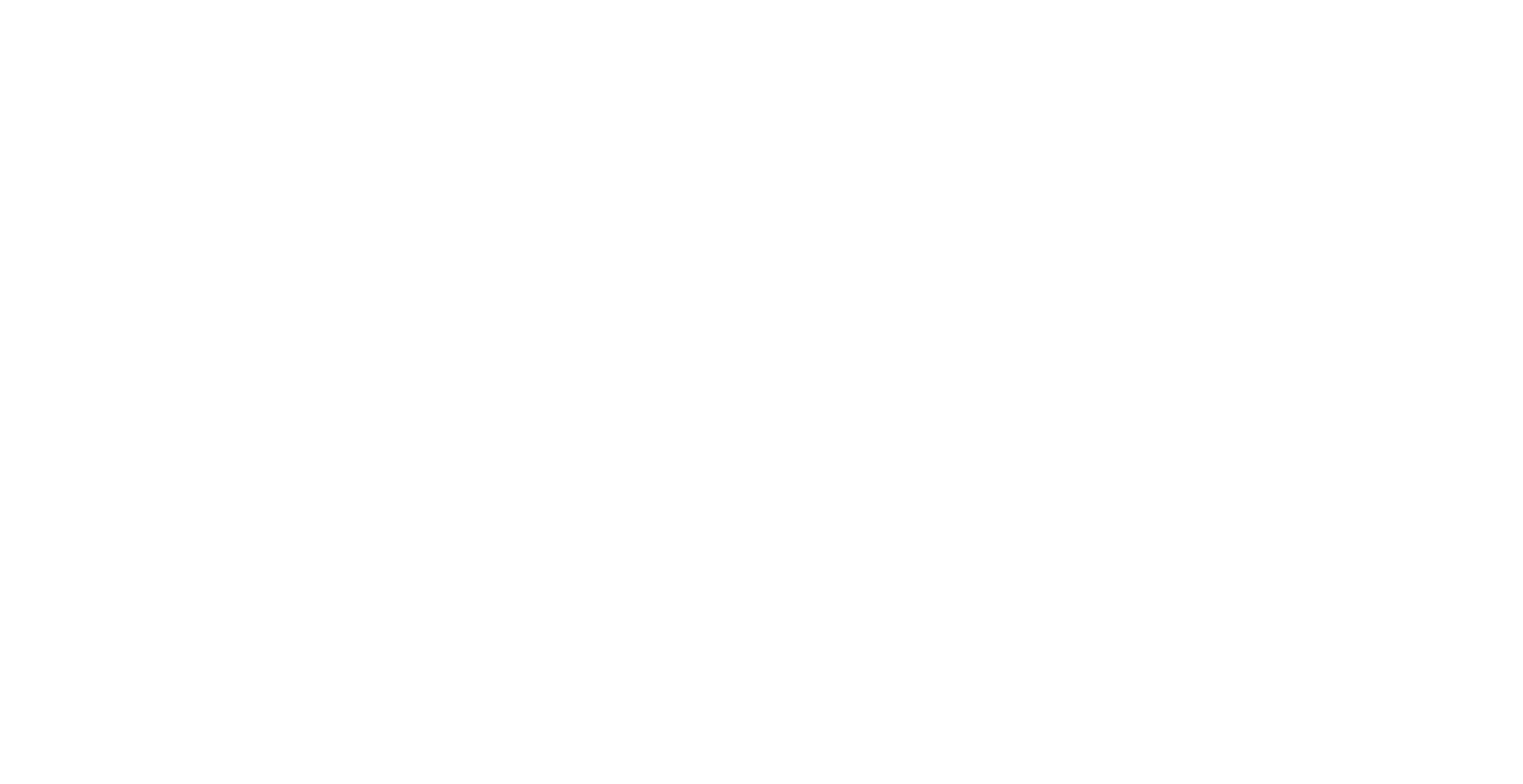scroll, scrollTop: 0, scrollLeft: 0, axis: both 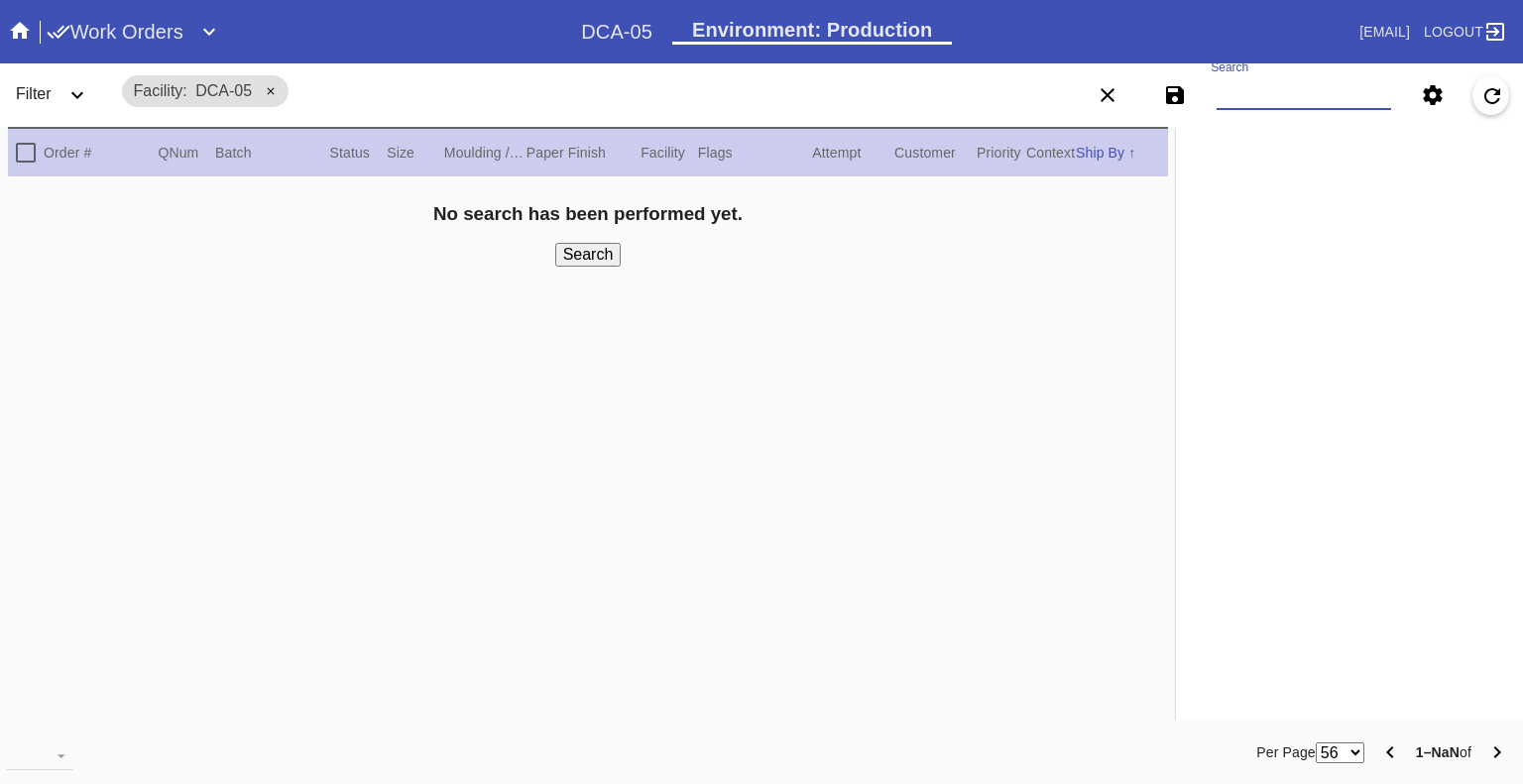 click on "Search" at bounding box center [1304, 95] 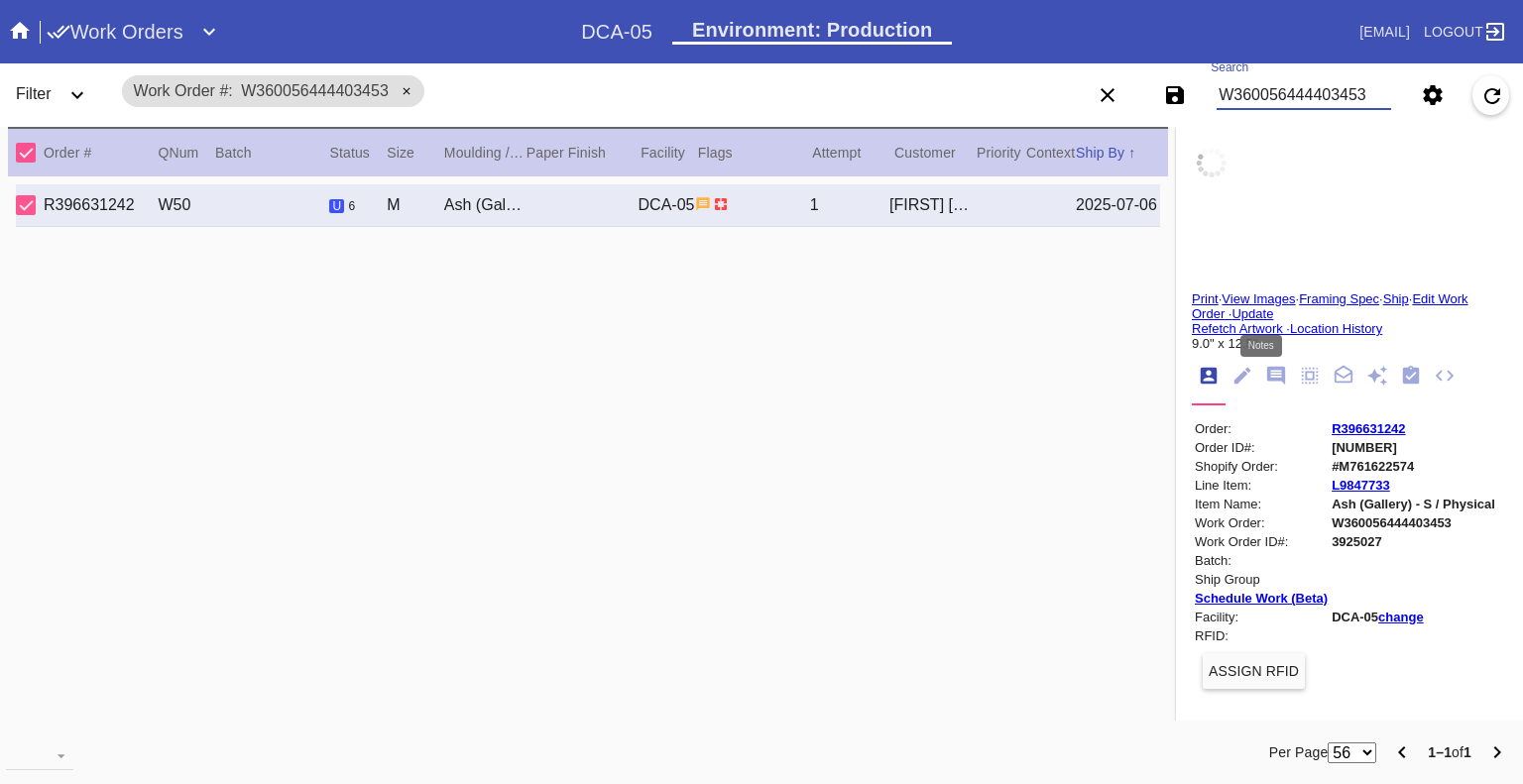 click at bounding box center [1276, 376] 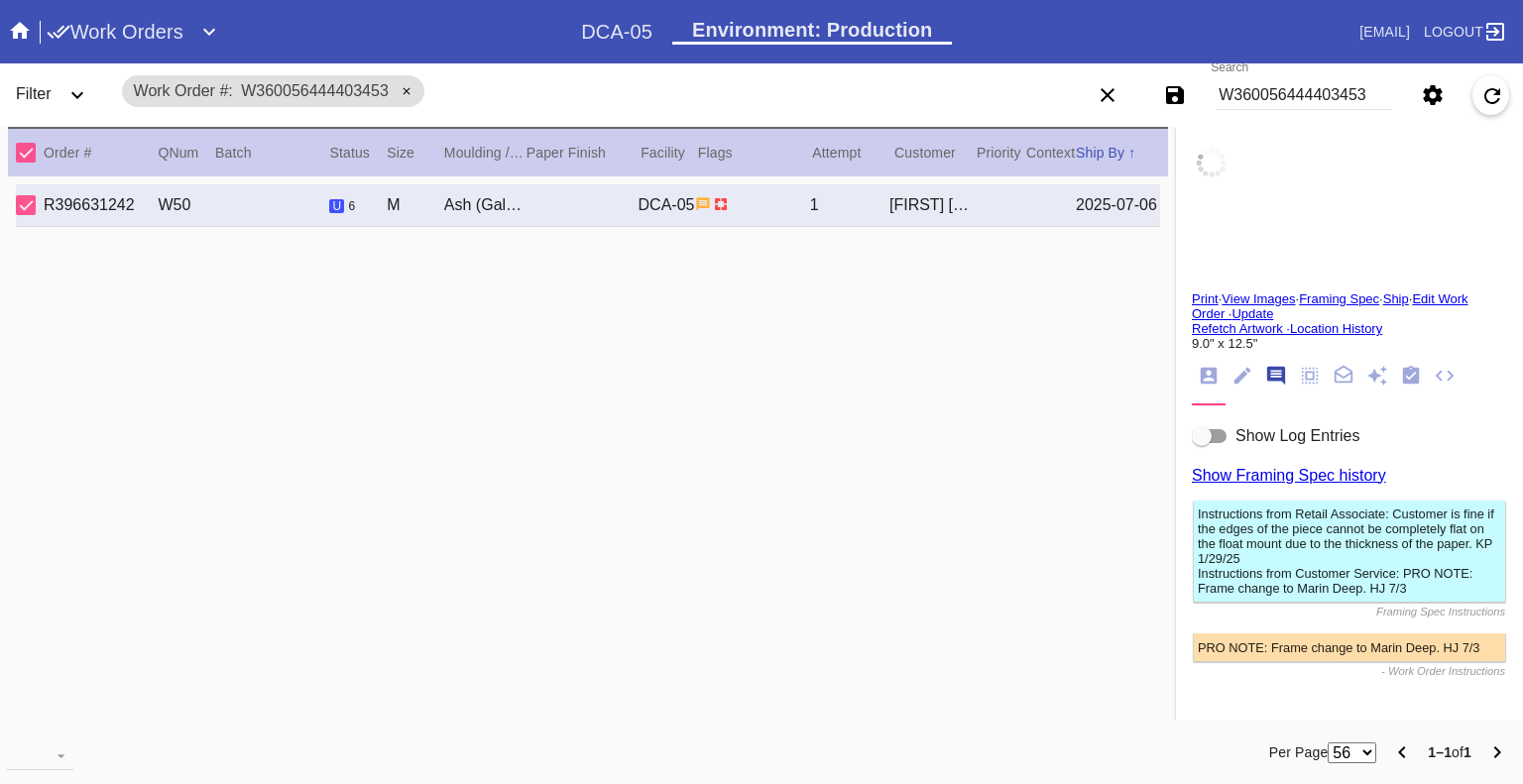 scroll, scrollTop: 122, scrollLeft: 0, axis: vertical 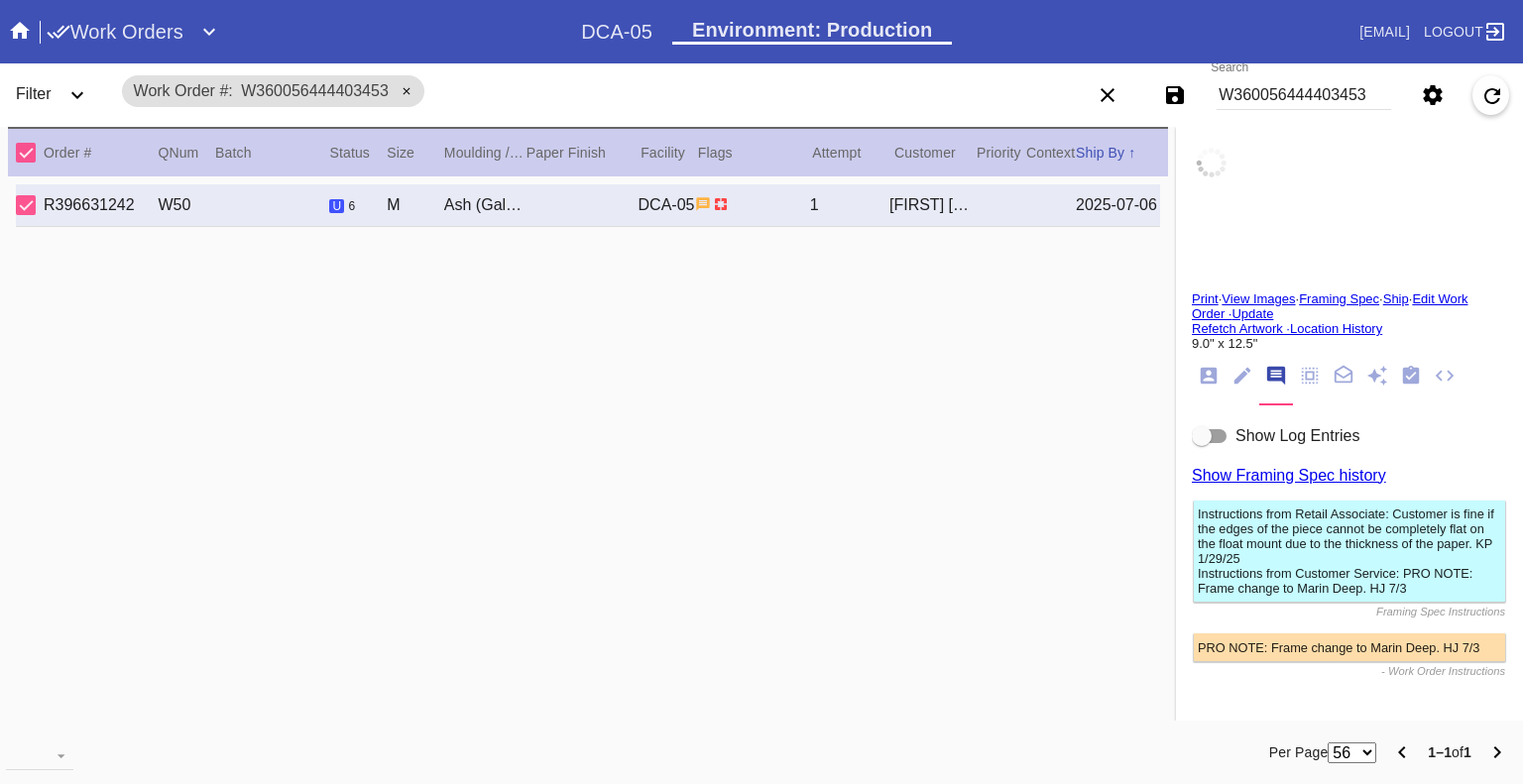 click at bounding box center (1210, 436) 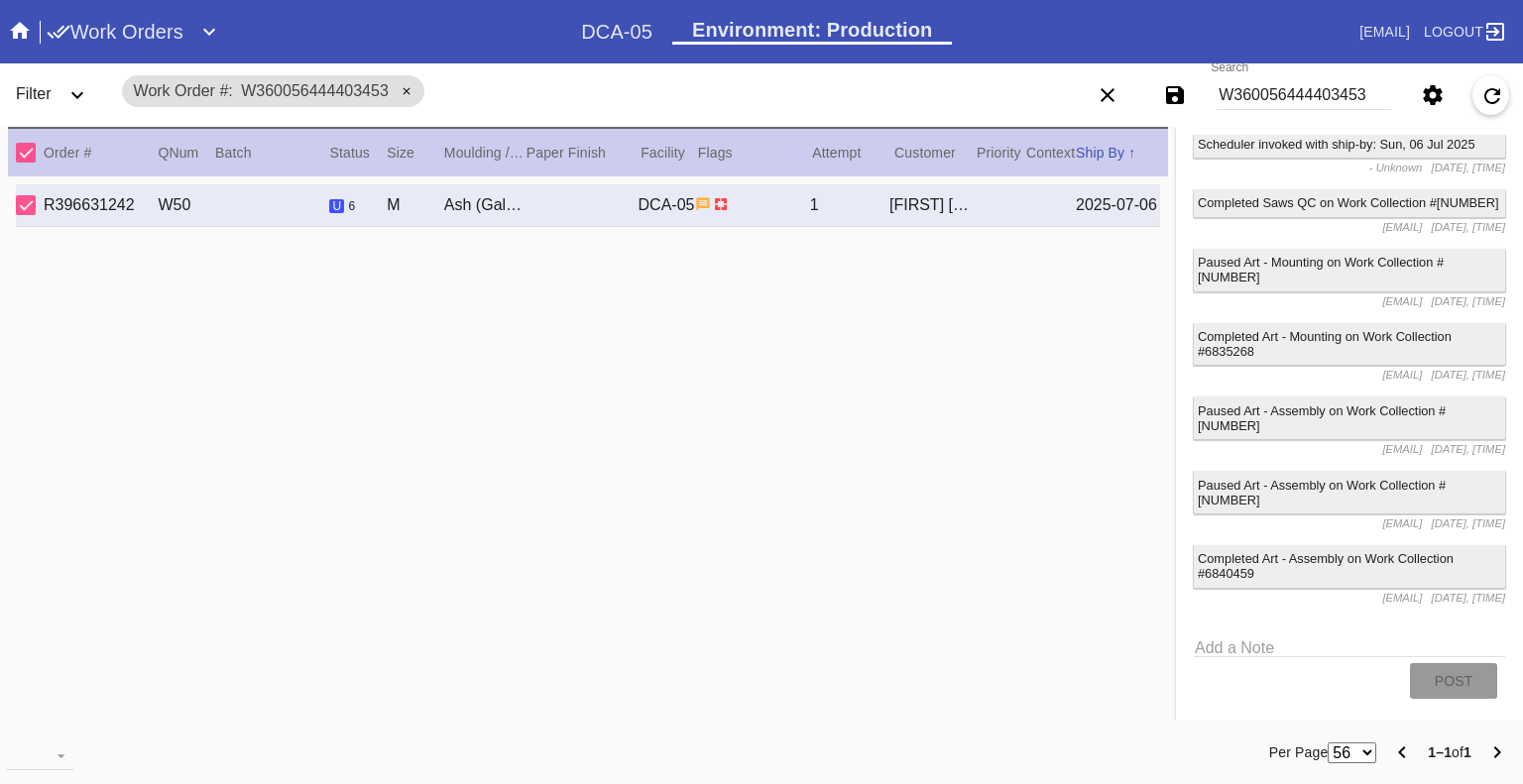 scroll, scrollTop: 5414, scrollLeft: 0, axis: vertical 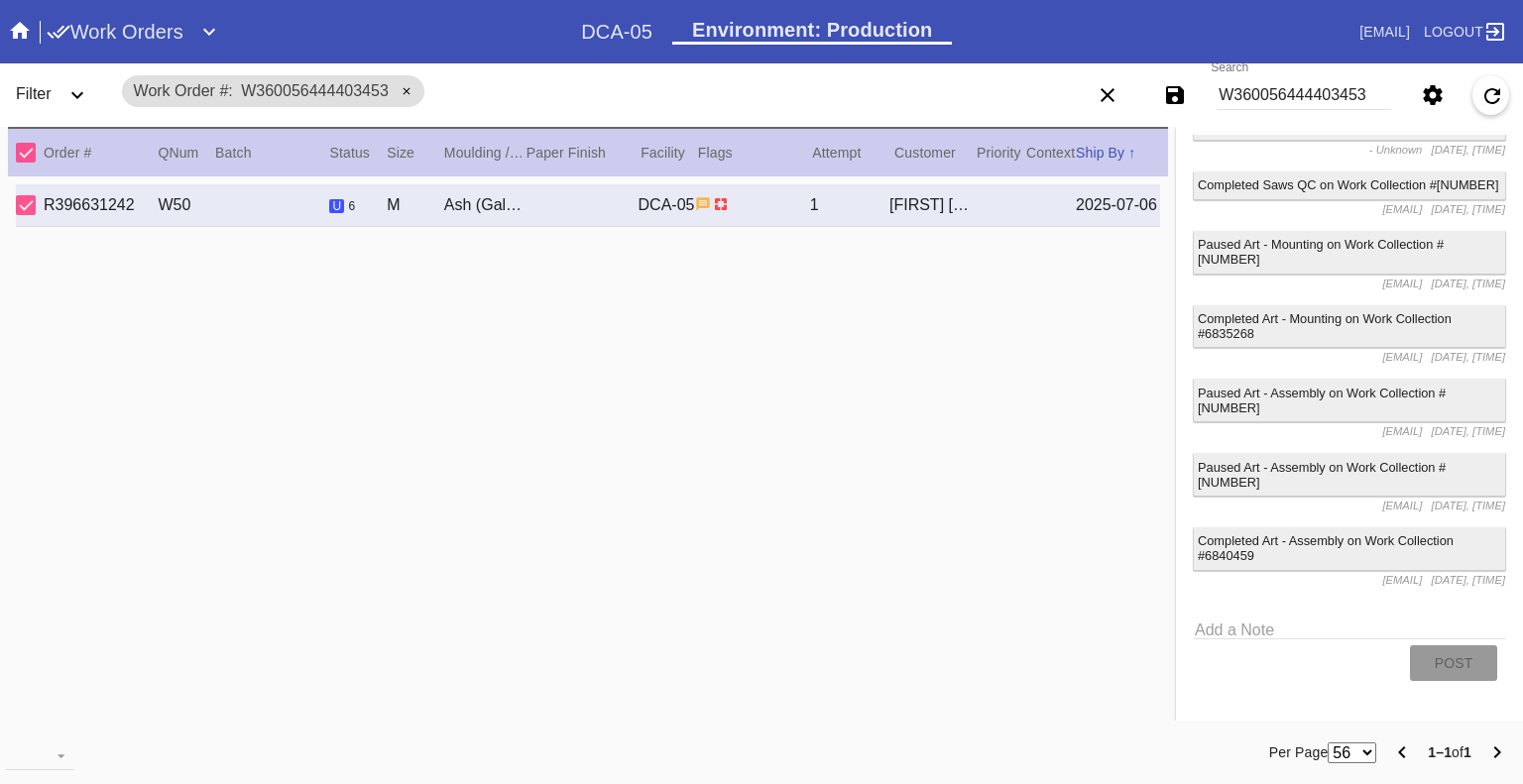 click on "W360056444403453" at bounding box center [1304, 95] 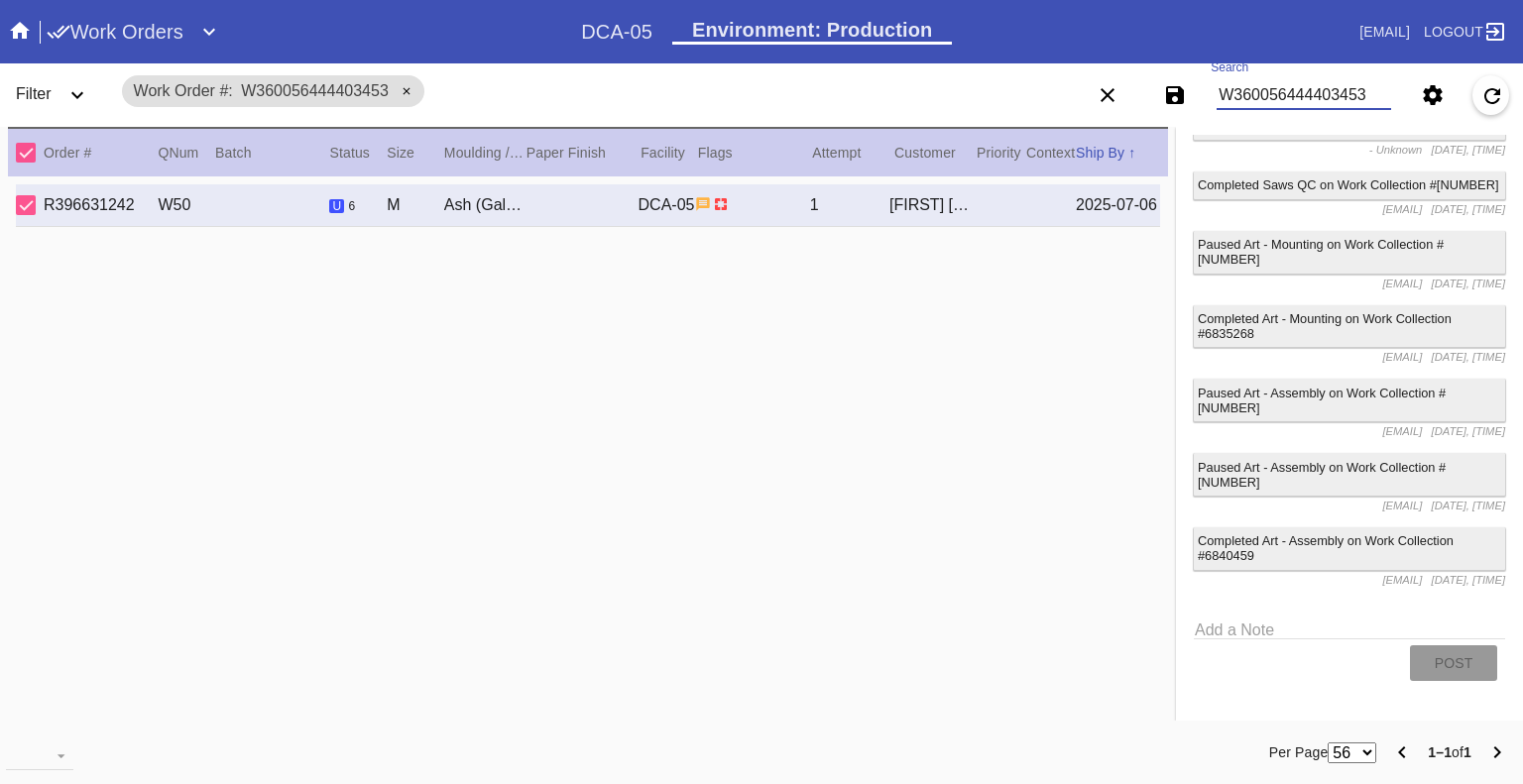 click on "W360056444403453" at bounding box center (1304, 95) 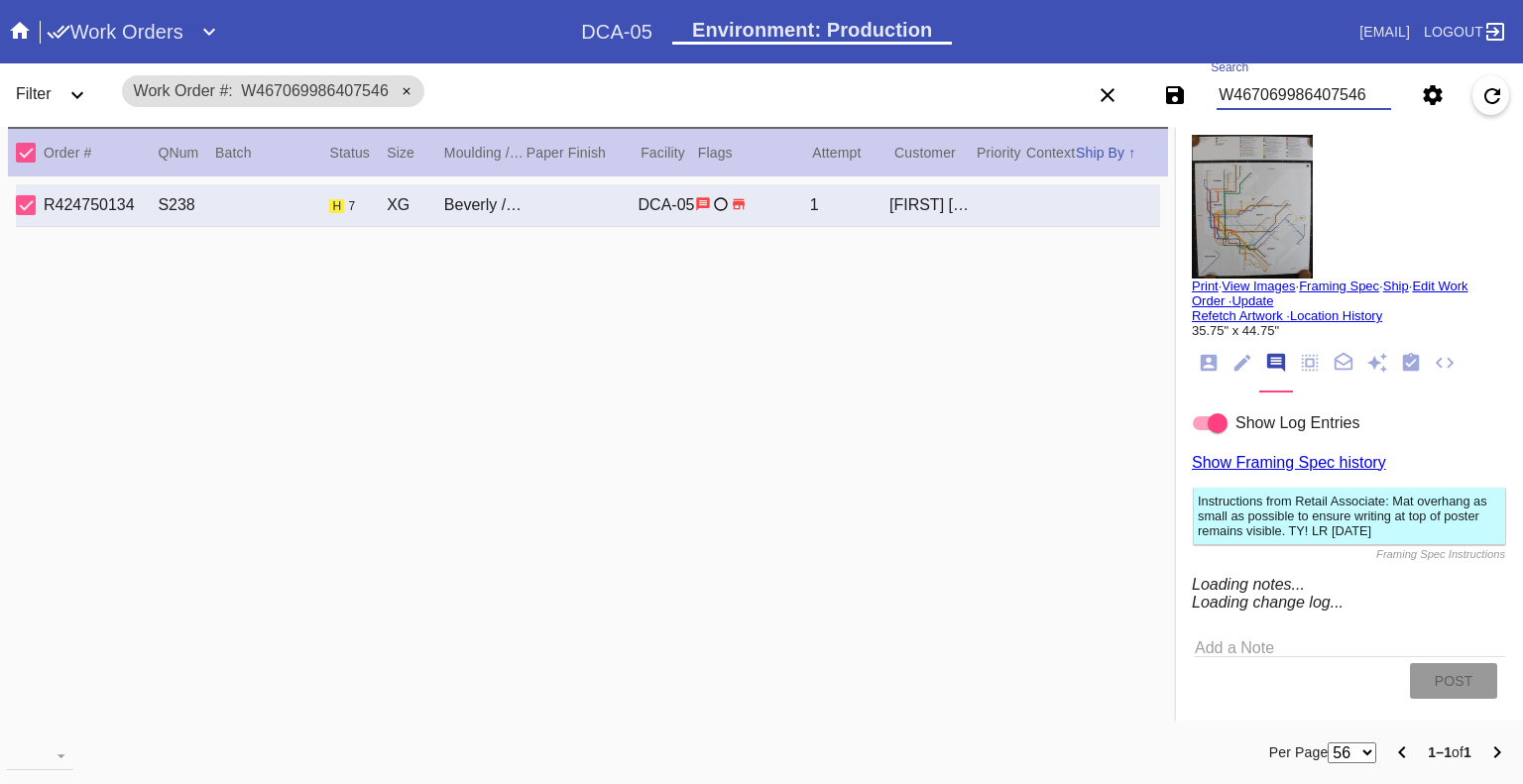 scroll, scrollTop: 5154, scrollLeft: 0, axis: vertical 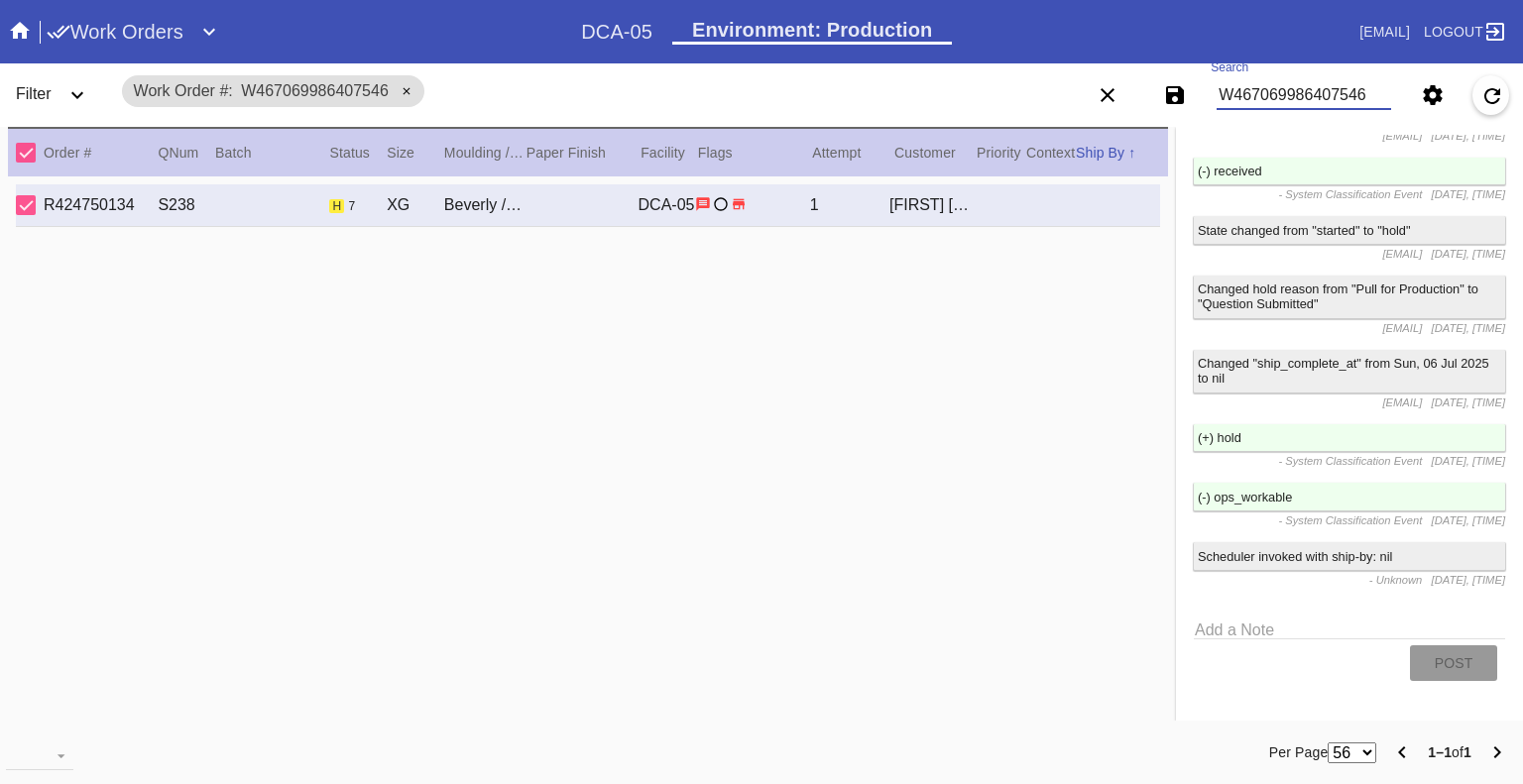 type on "W467069986407546" 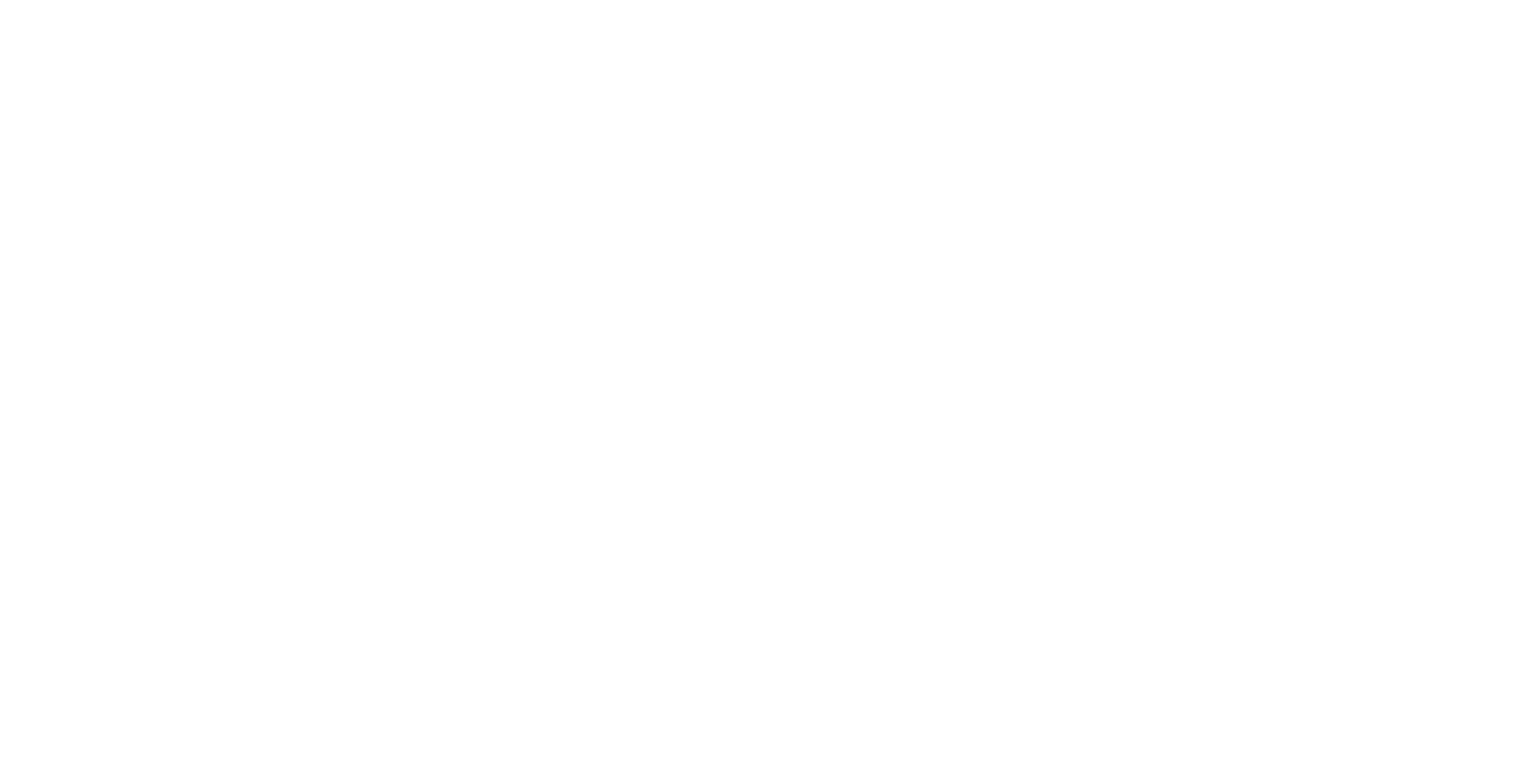scroll, scrollTop: 0, scrollLeft: 0, axis: both 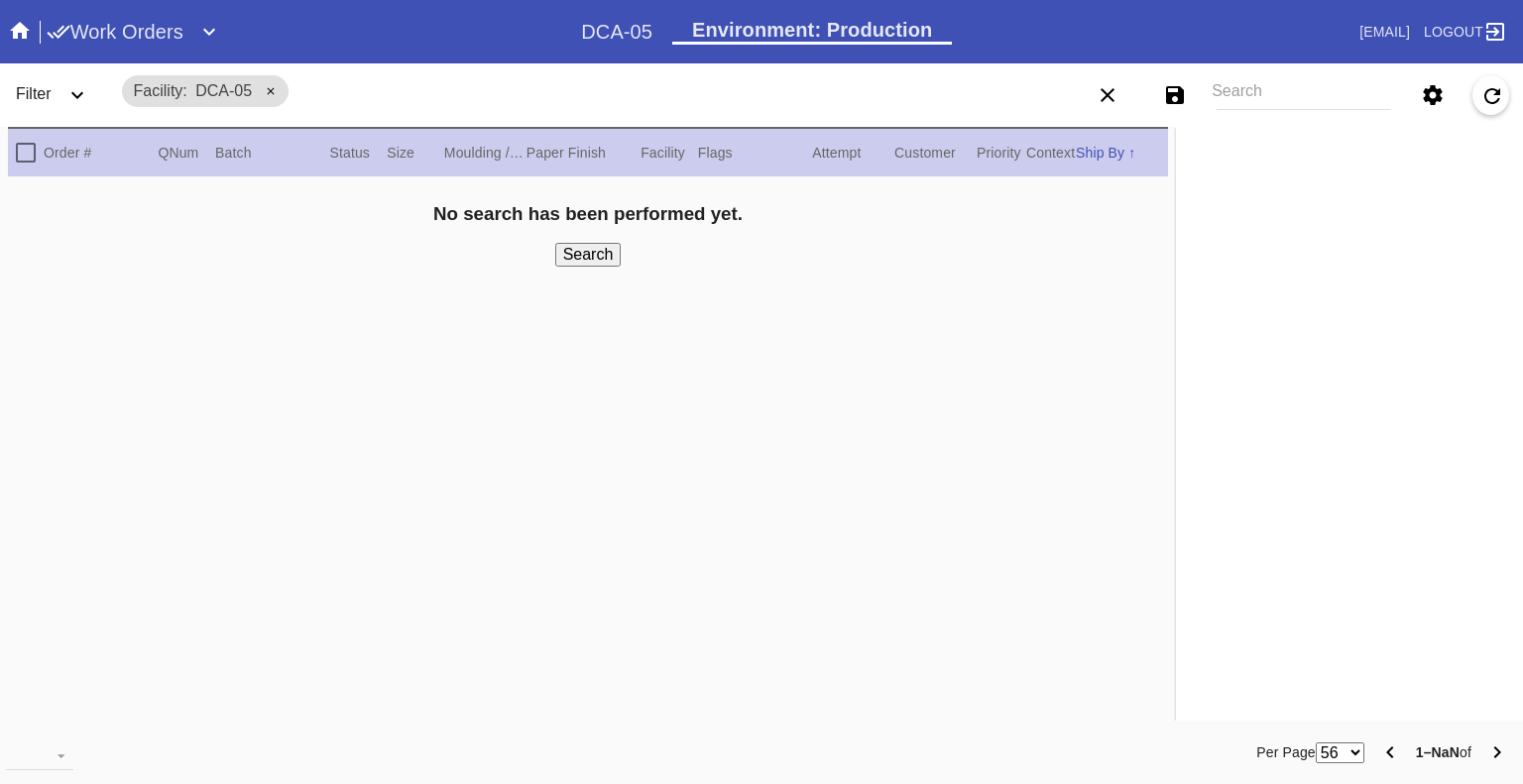 click at bounding box center [77, 95] 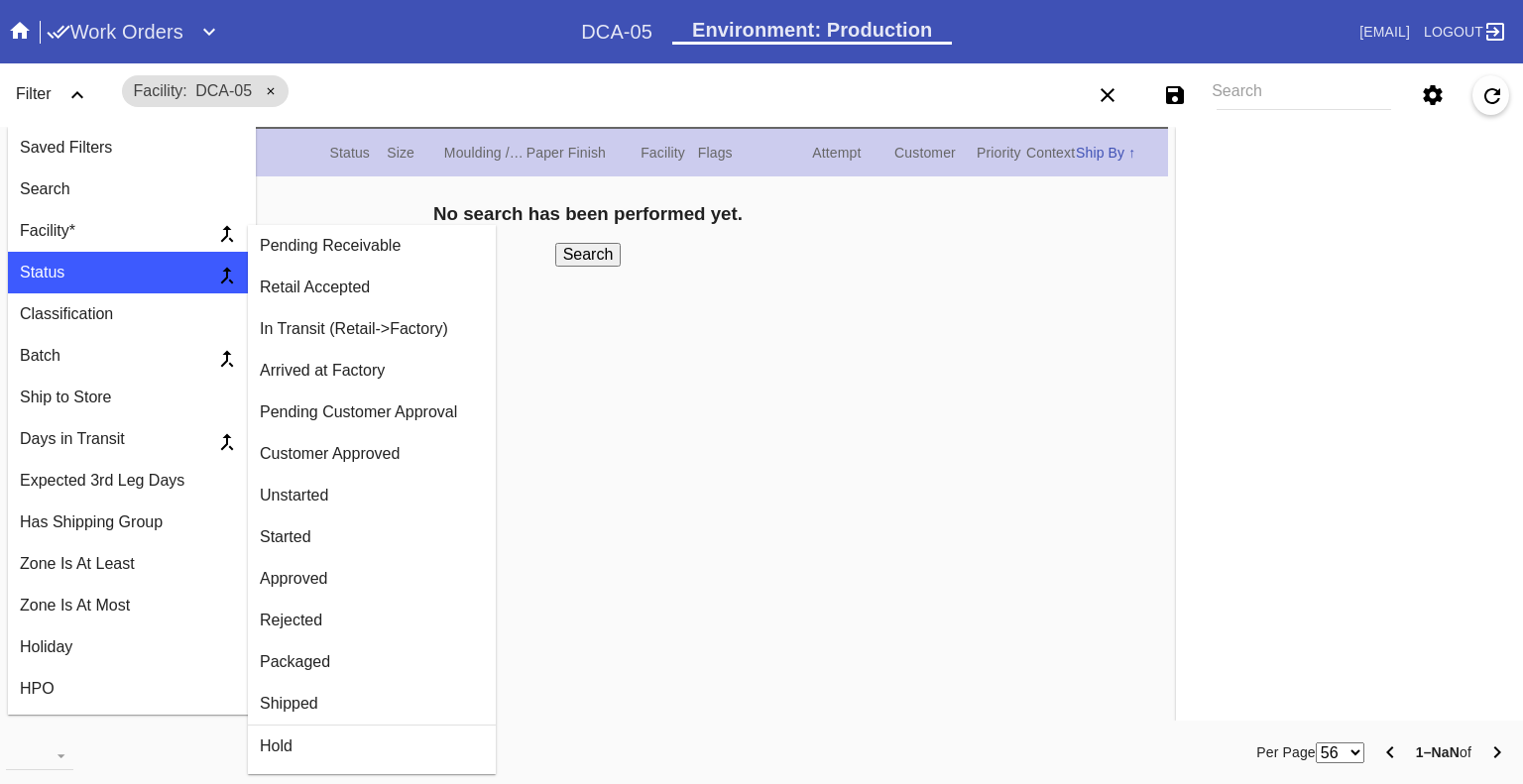 click on "Retail Accepted" at bounding box center (372, 246) 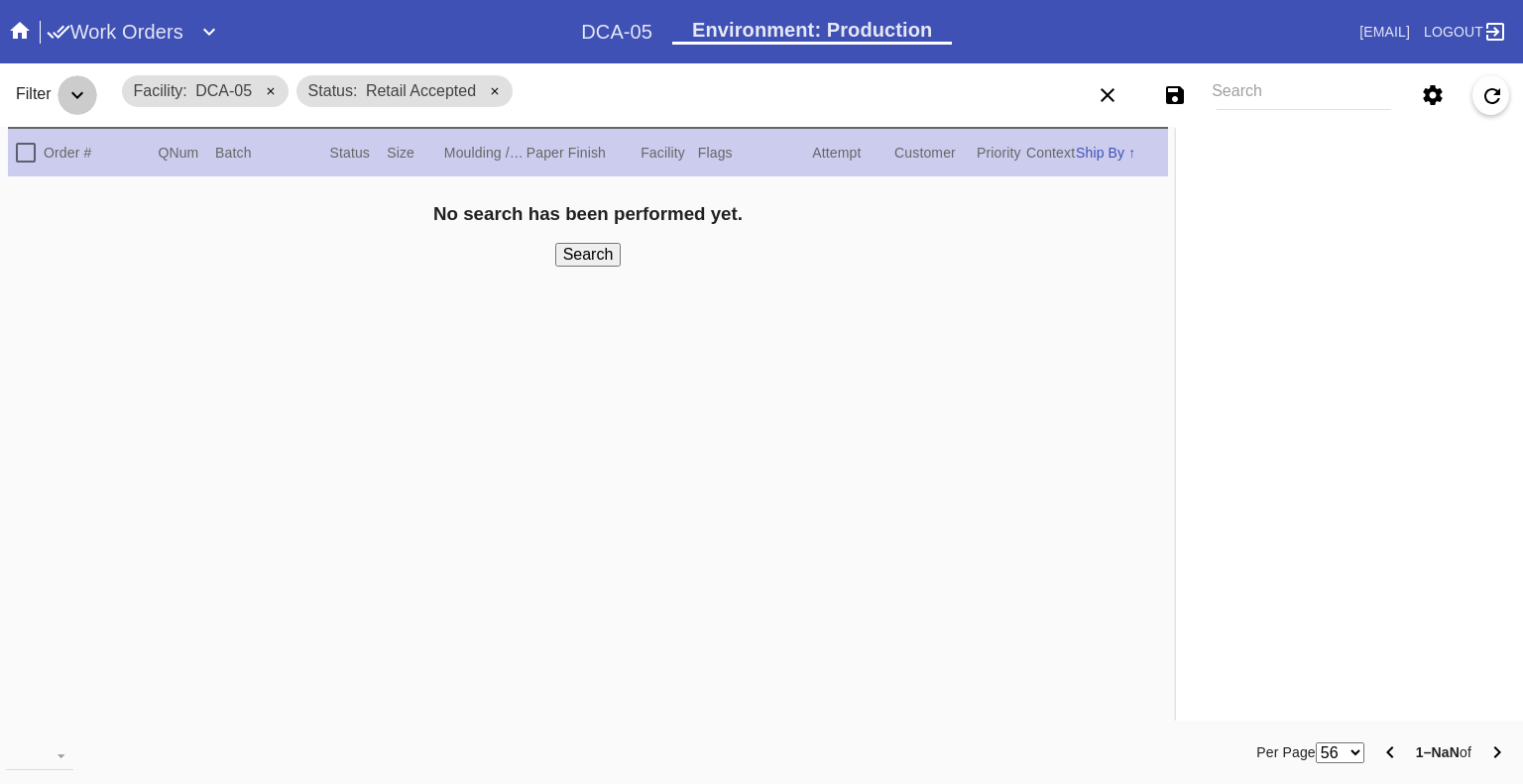 click at bounding box center (77, 95) 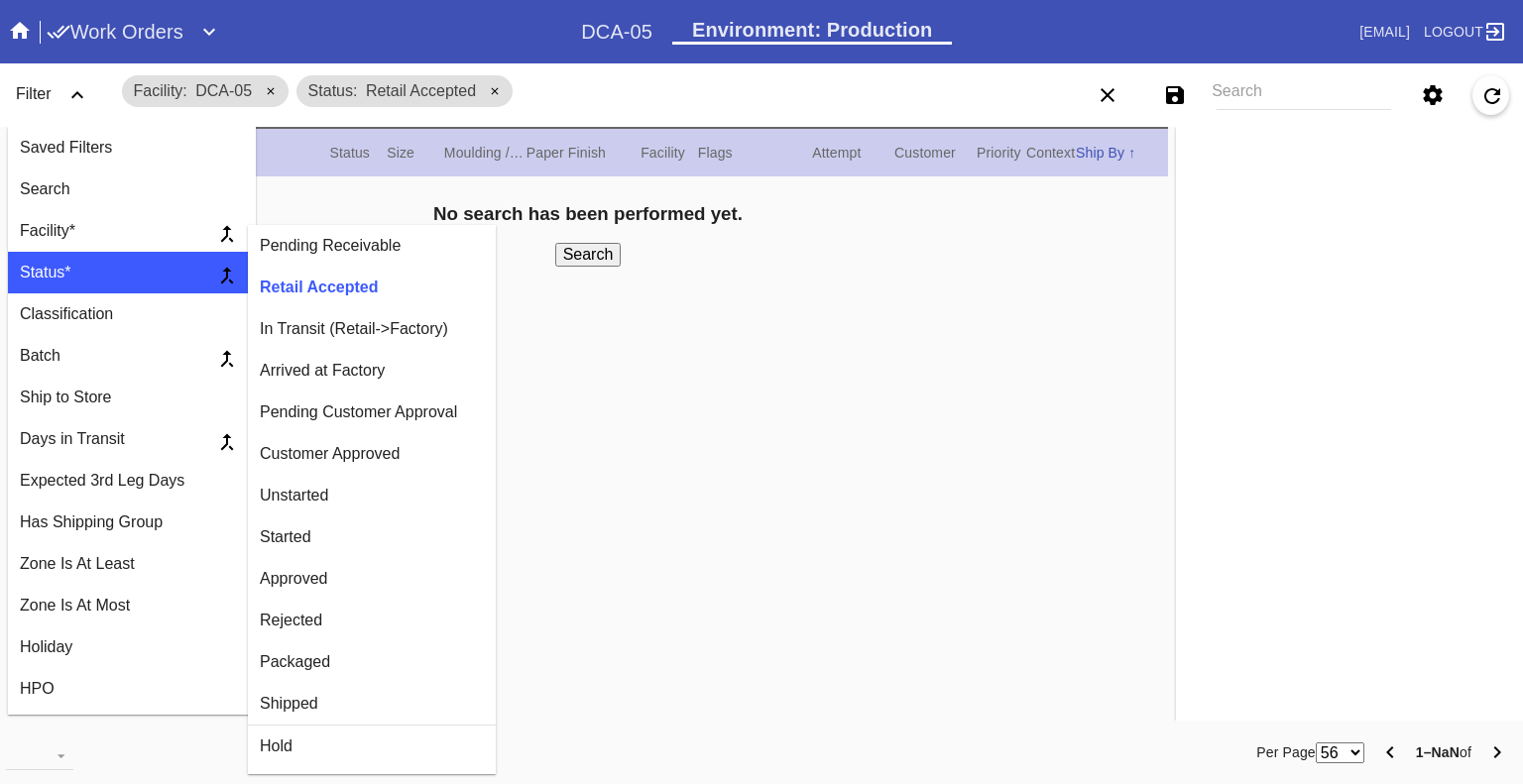 click on "Retail Accepted" at bounding box center (372, 287) 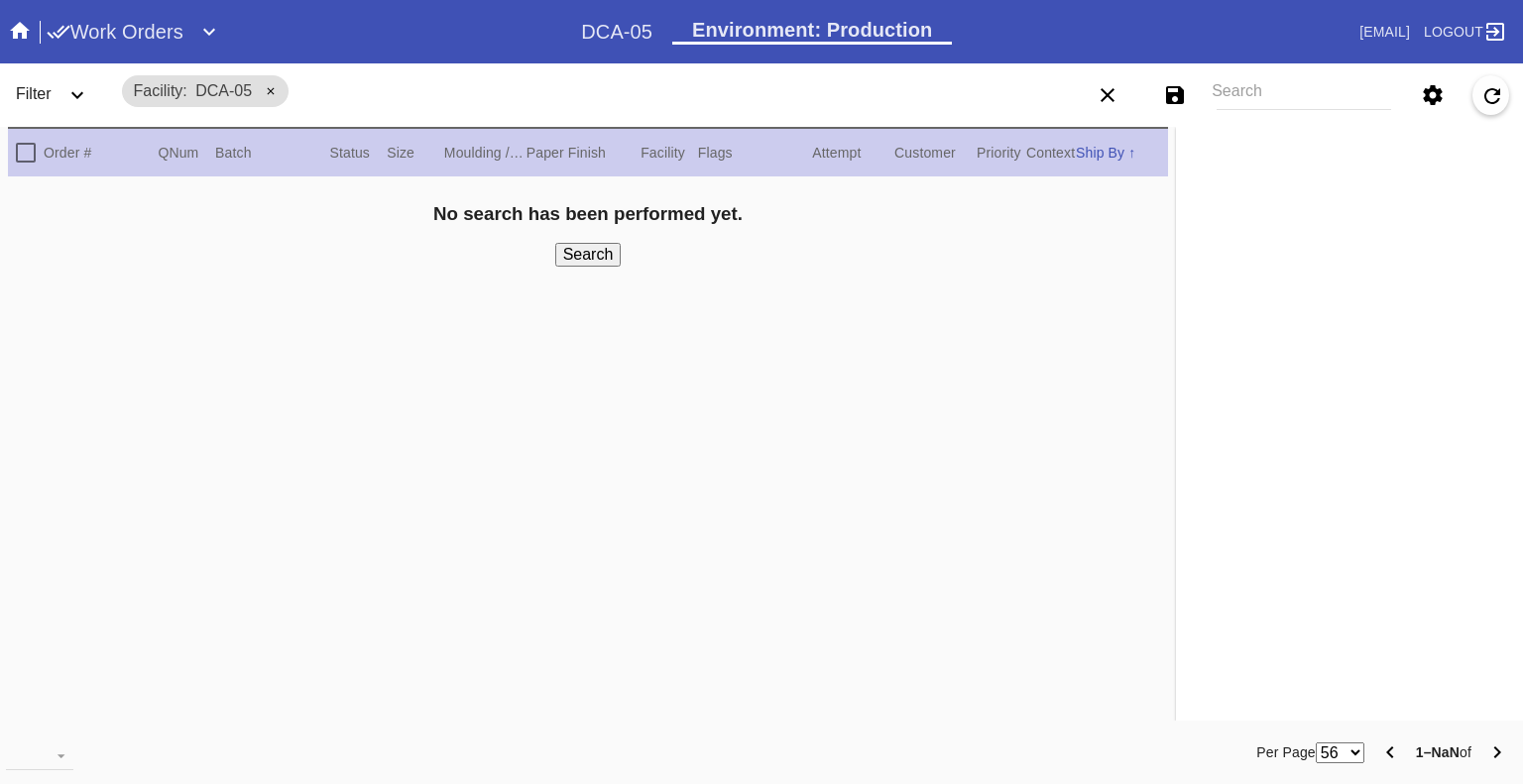 click at bounding box center [77, 95] 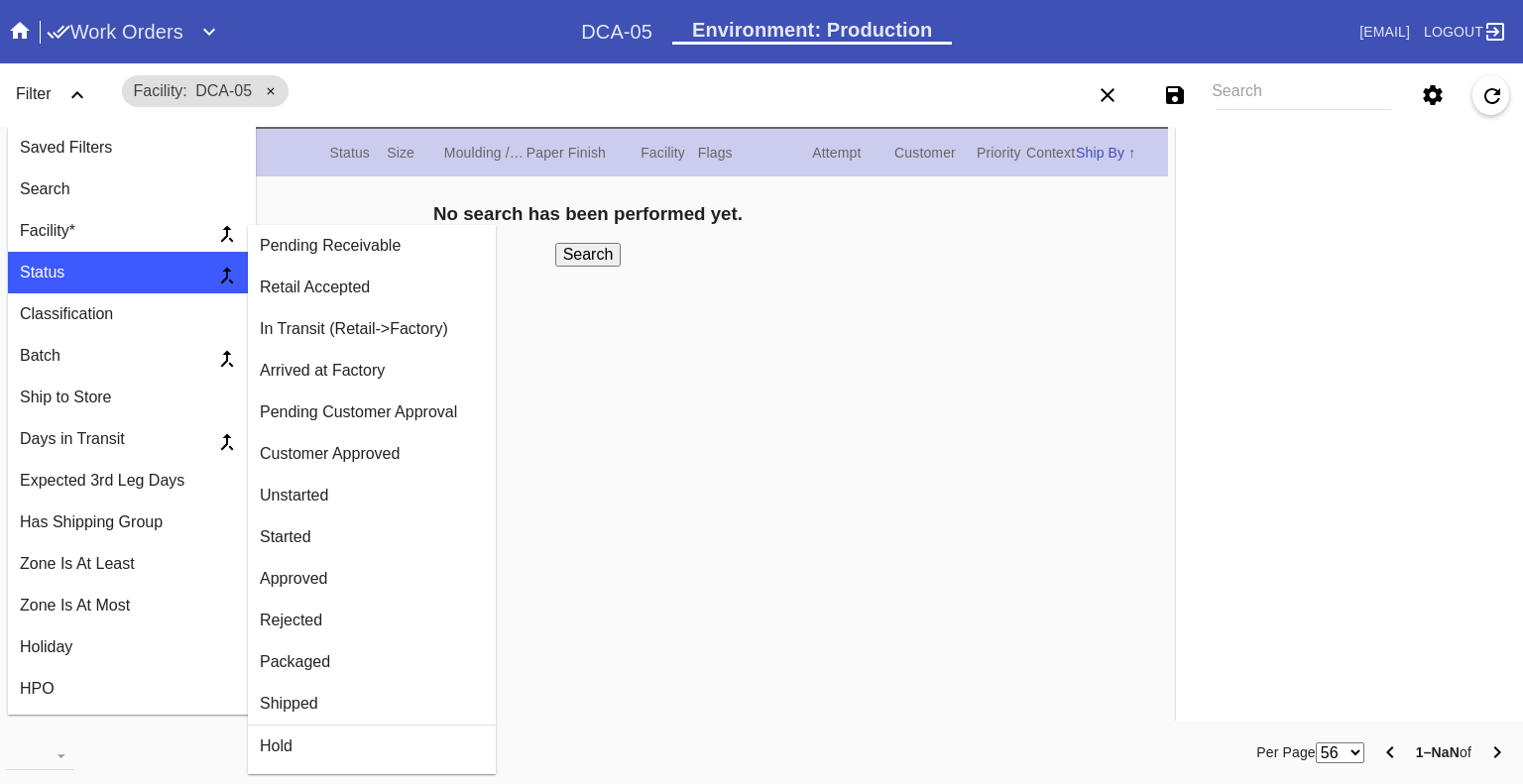 click on "Arrived at Factory" at bounding box center (372, 246) 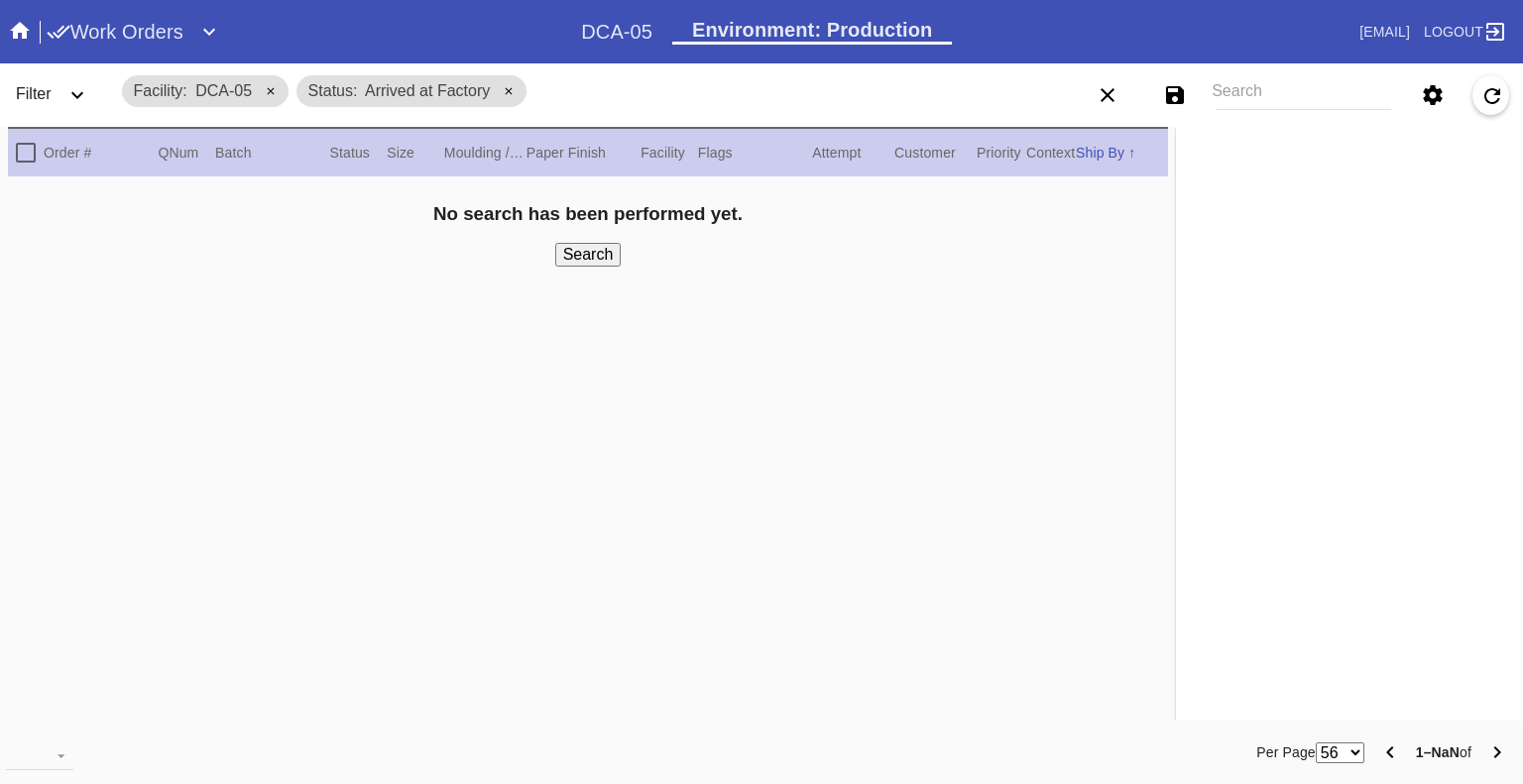 click at bounding box center (77, 95) 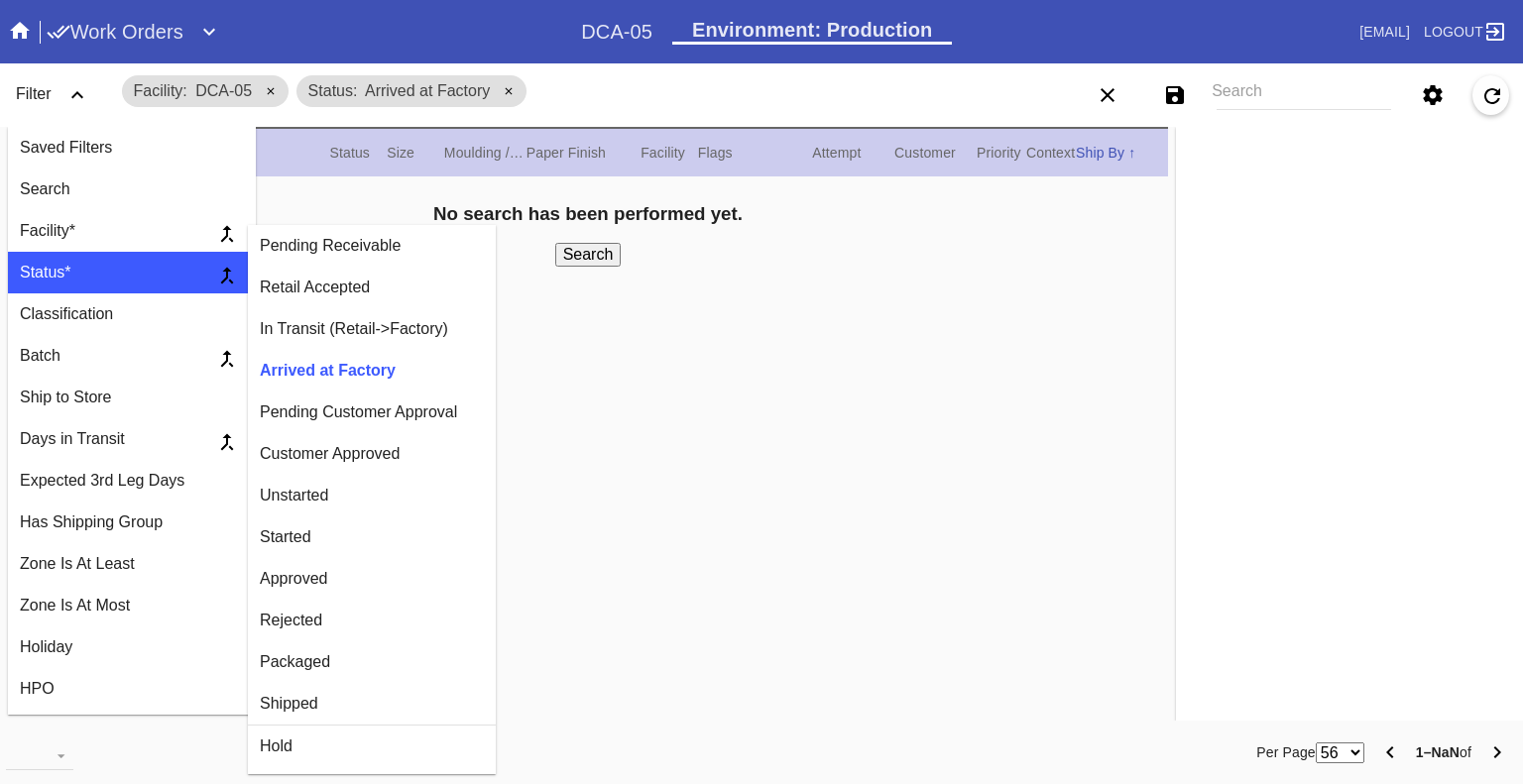 click on "Customer Approved" at bounding box center (372, 246) 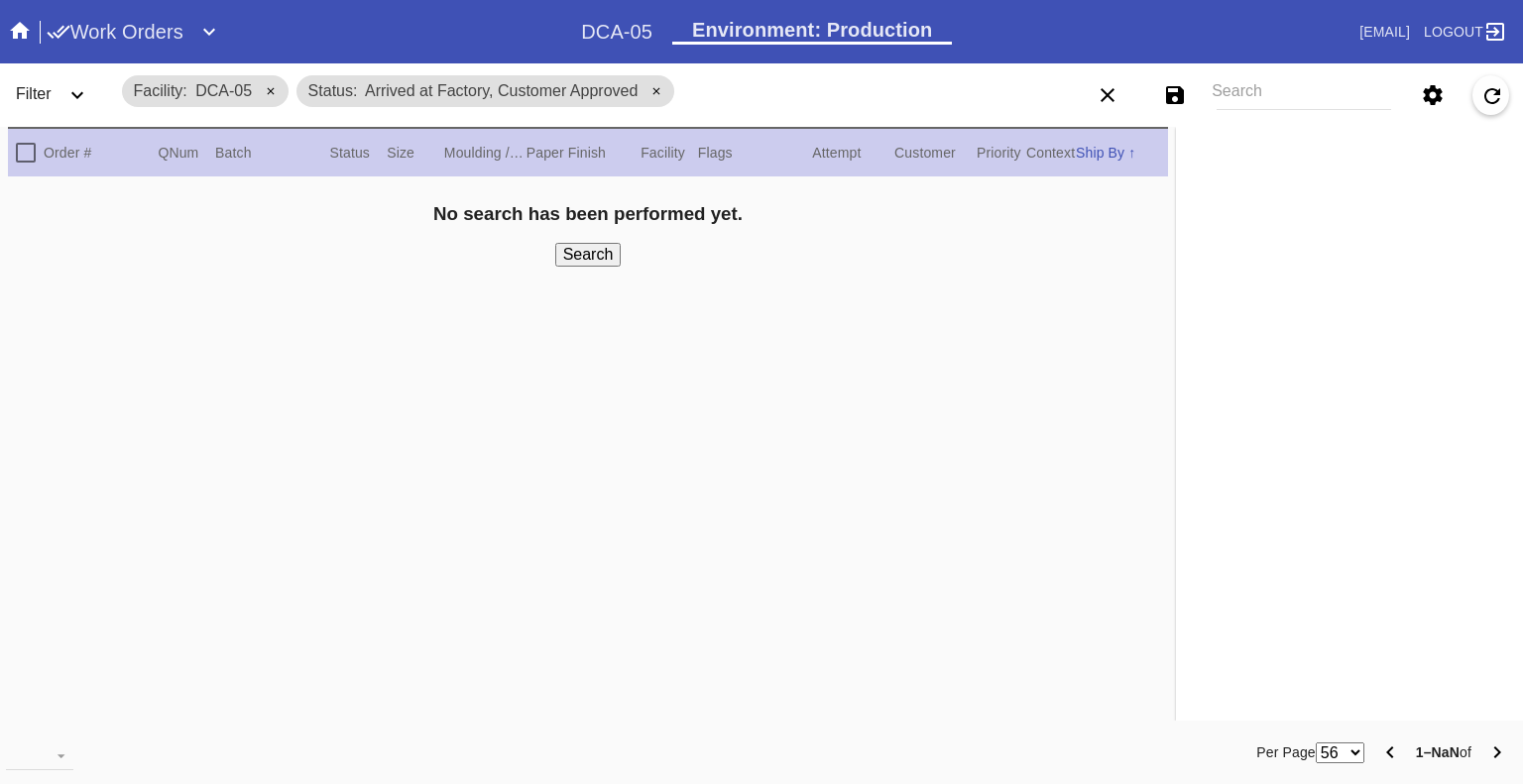 click at bounding box center (77, 95) 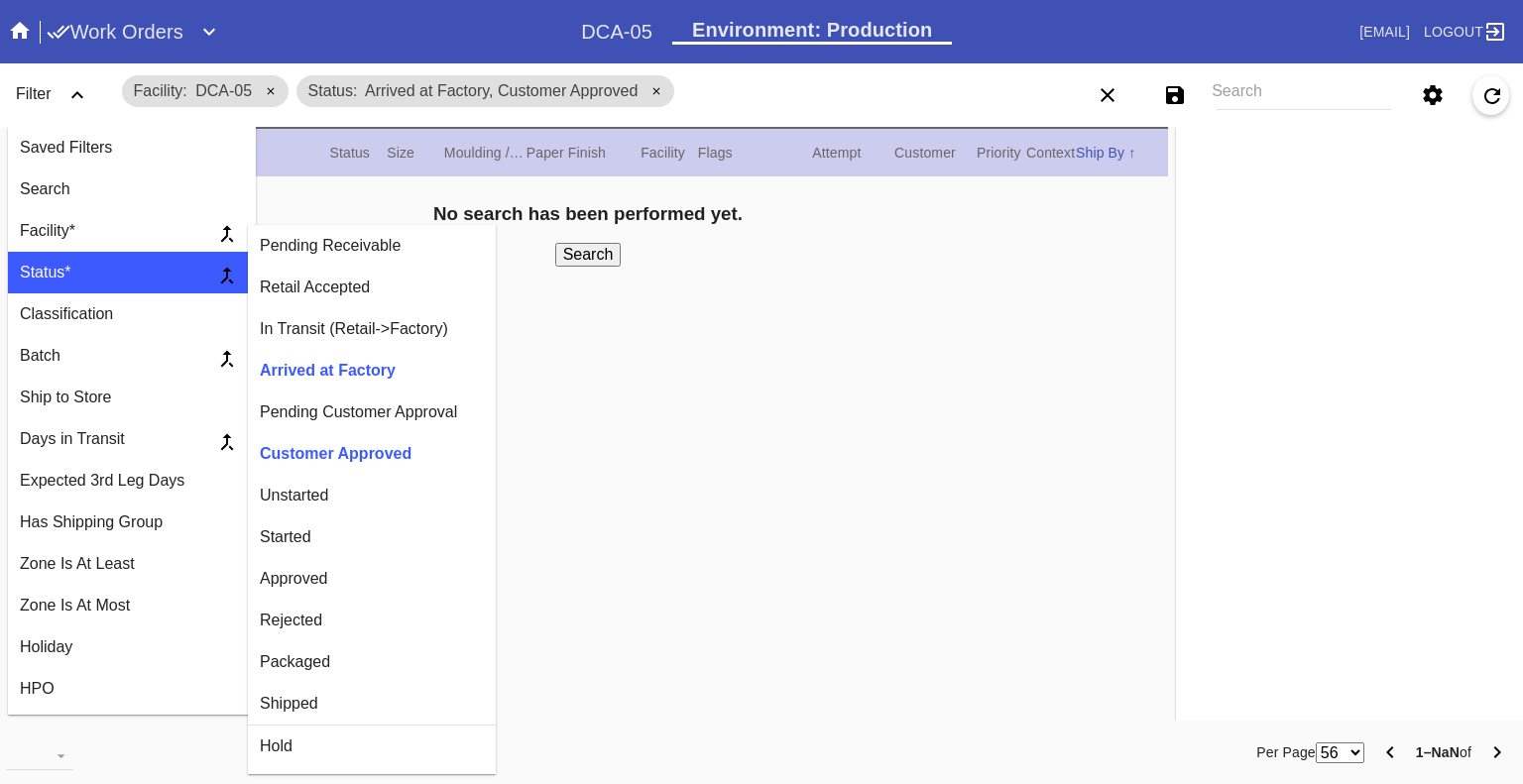 click on "Unstarted" at bounding box center (372, 246) 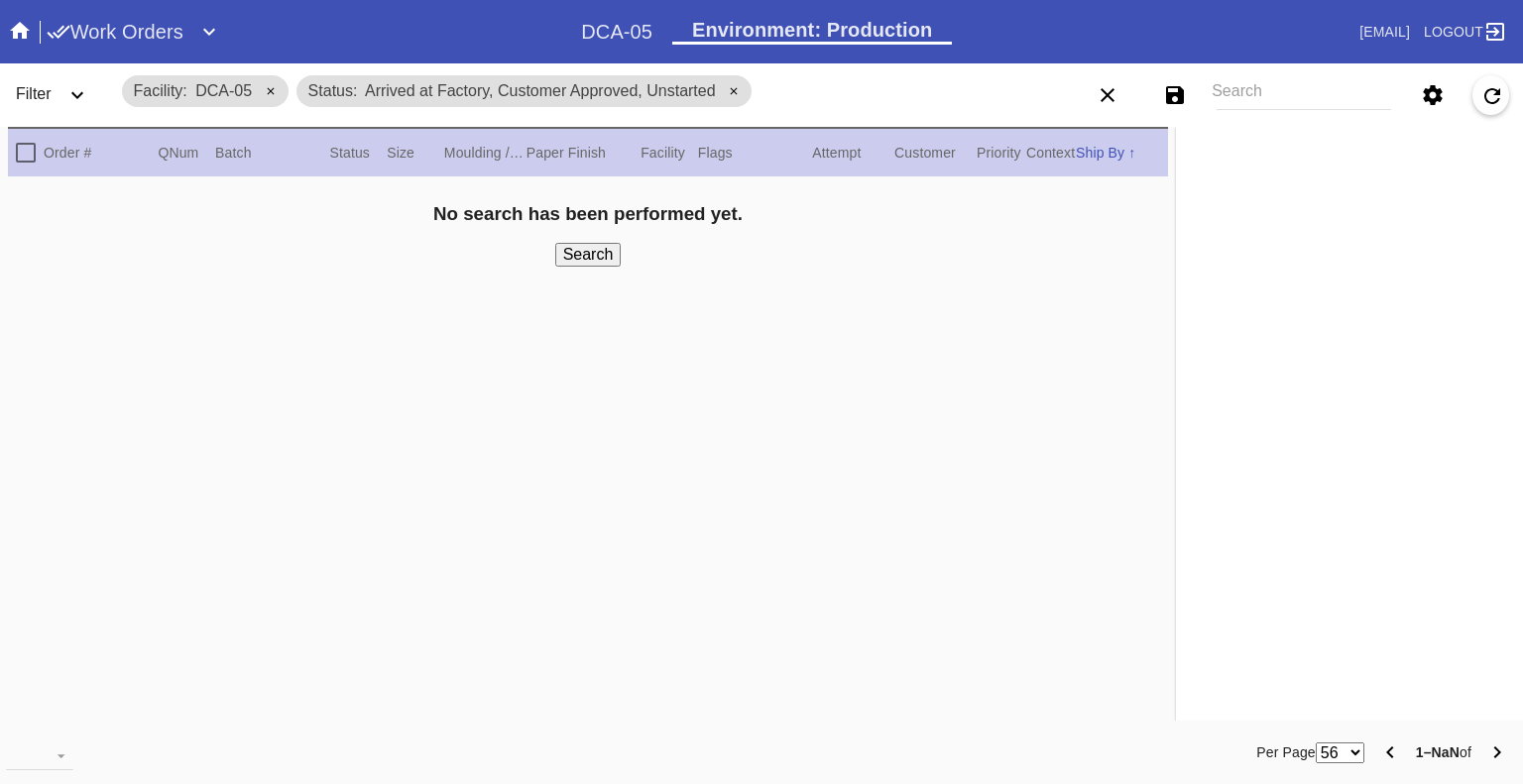 click on "Filter" at bounding box center [59, 95] 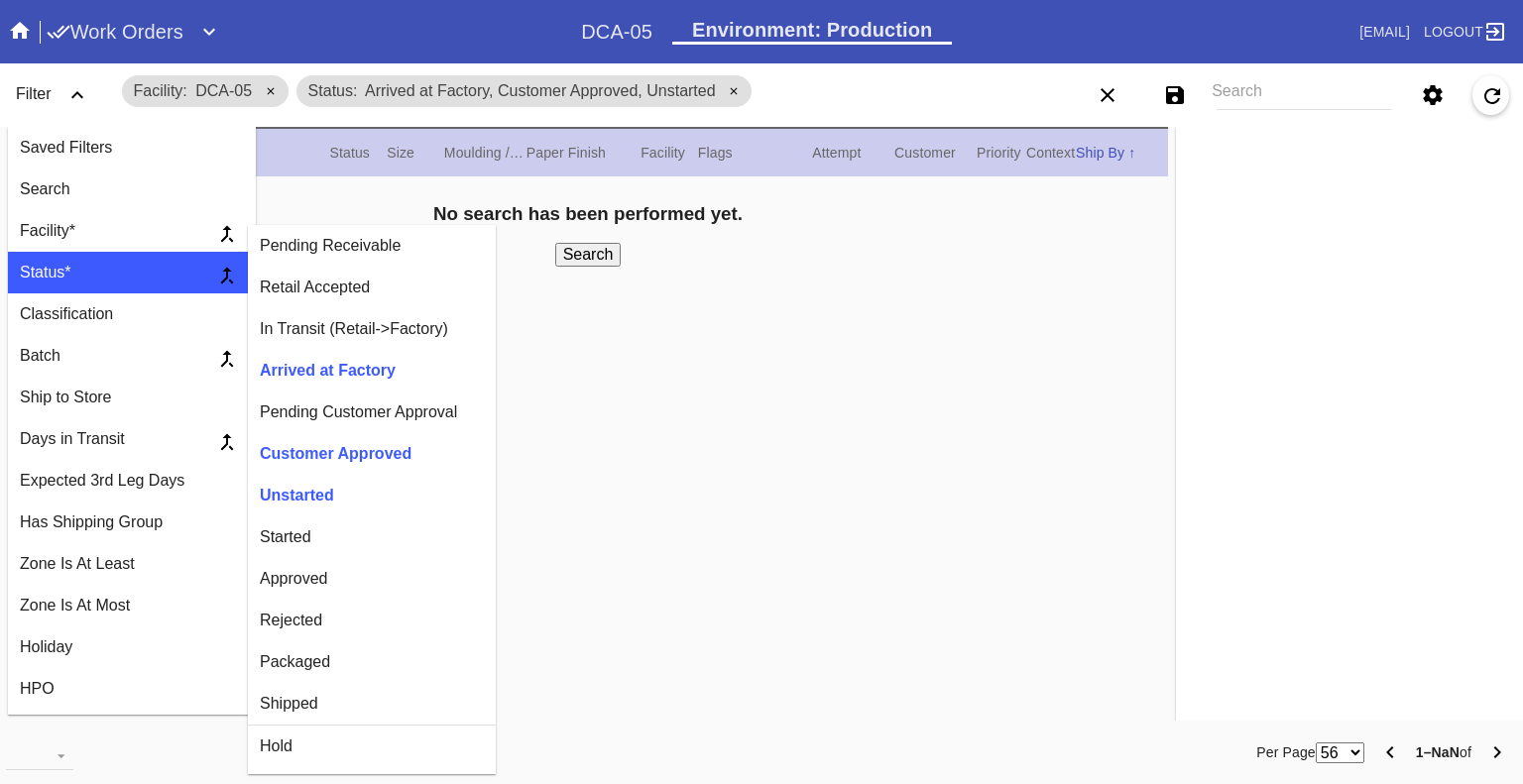 click on "Started" at bounding box center (372, 246) 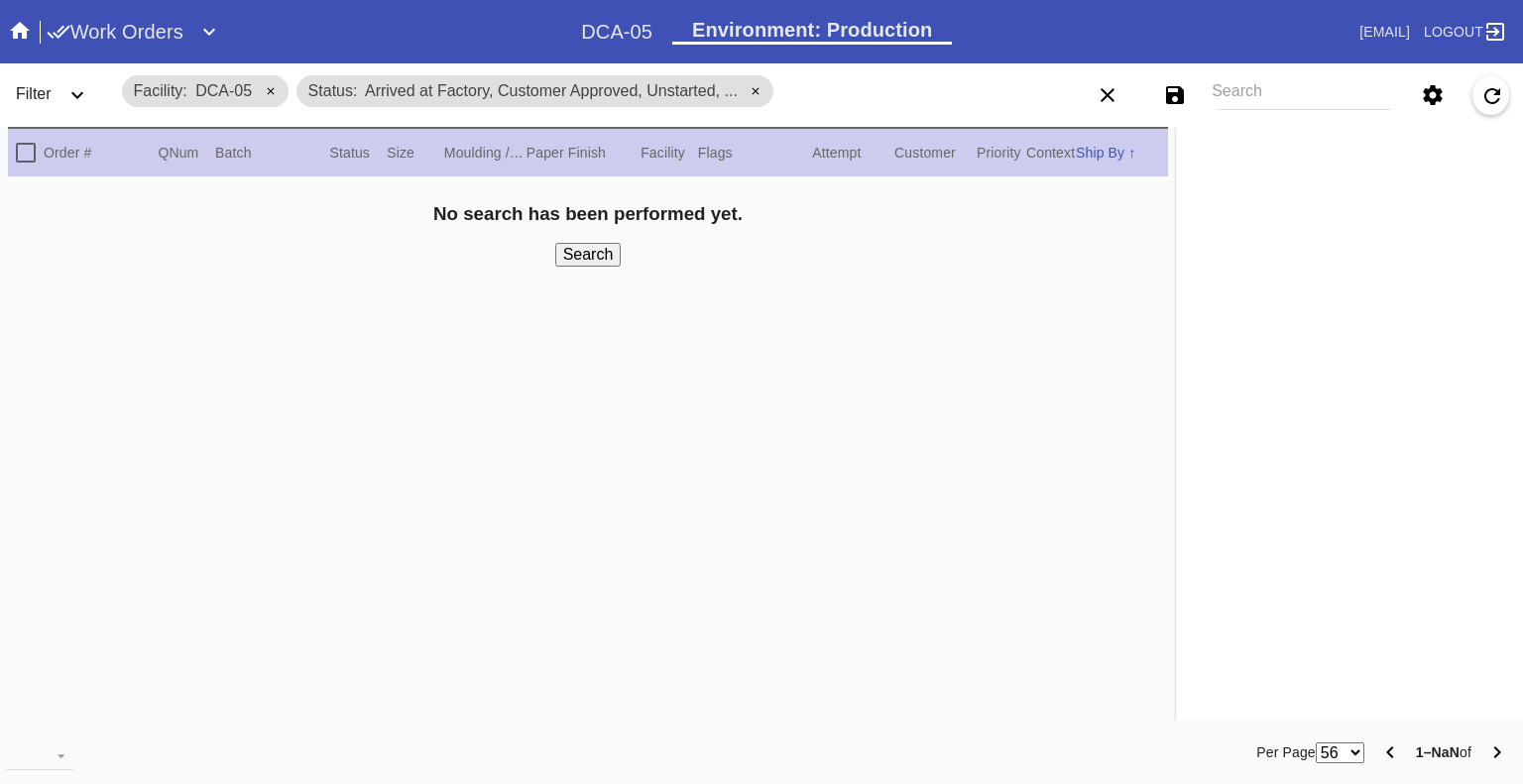 click at bounding box center [77, 95] 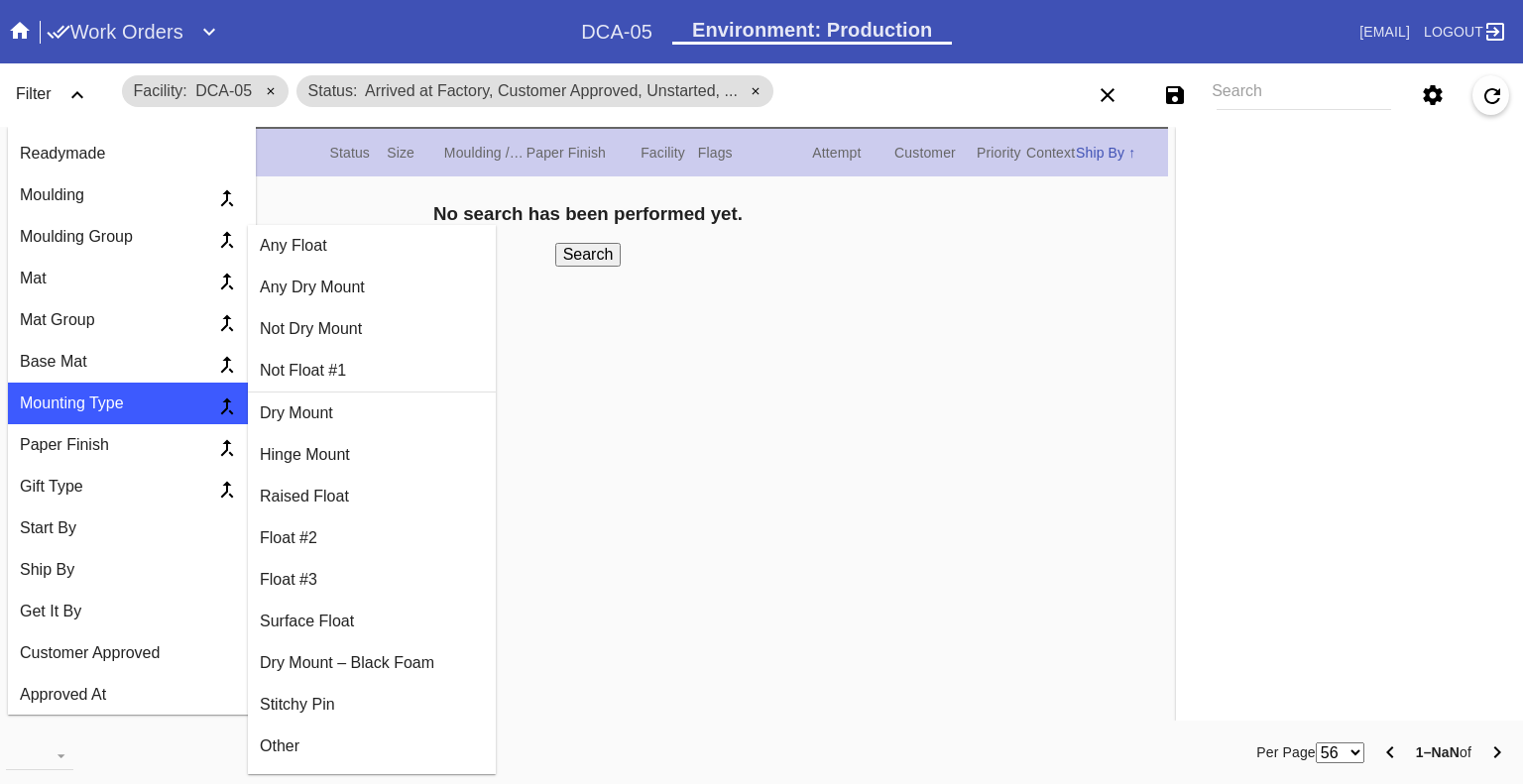 scroll, scrollTop: 1288, scrollLeft: 0, axis: vertical 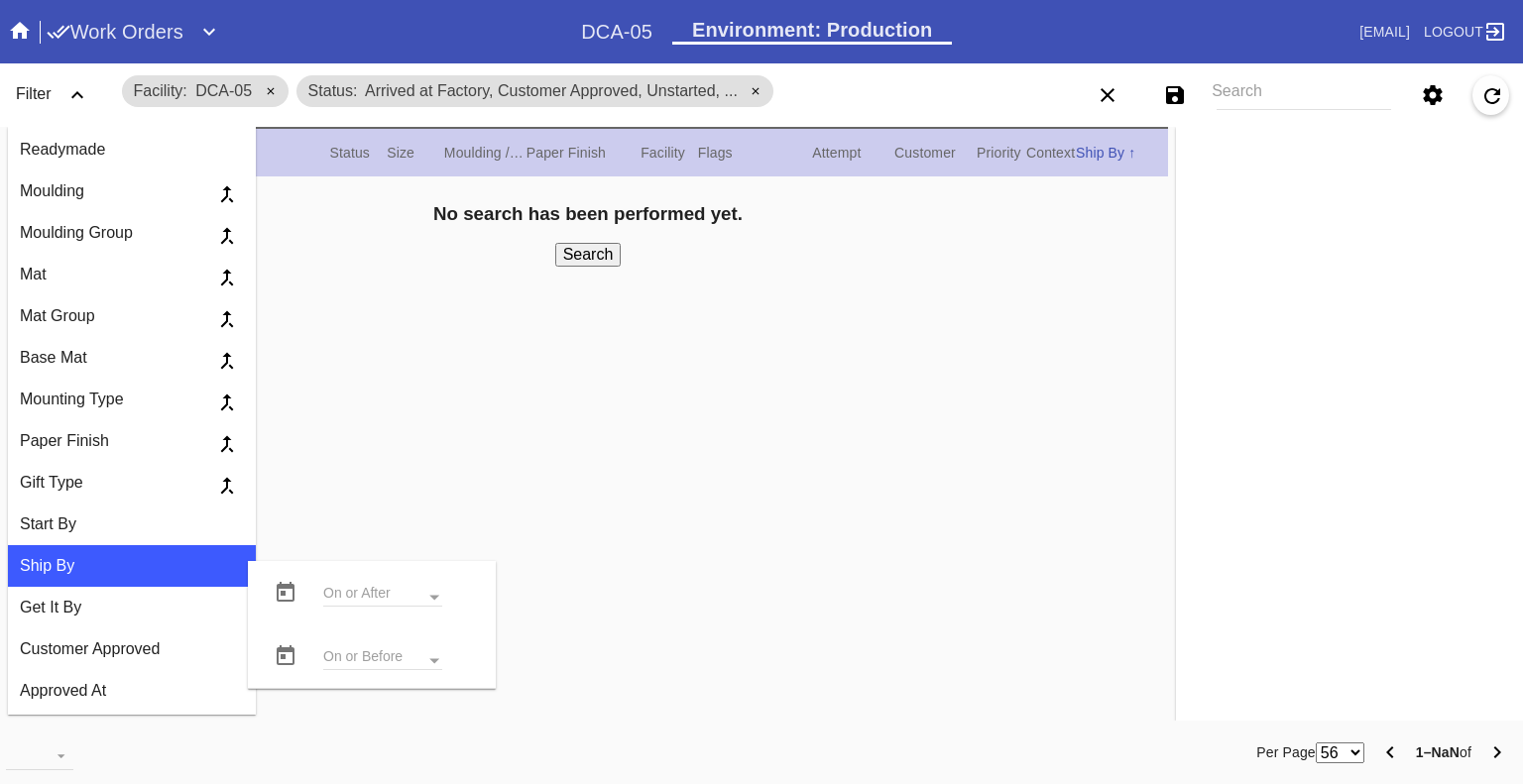 click at bounding box center [286, 593] 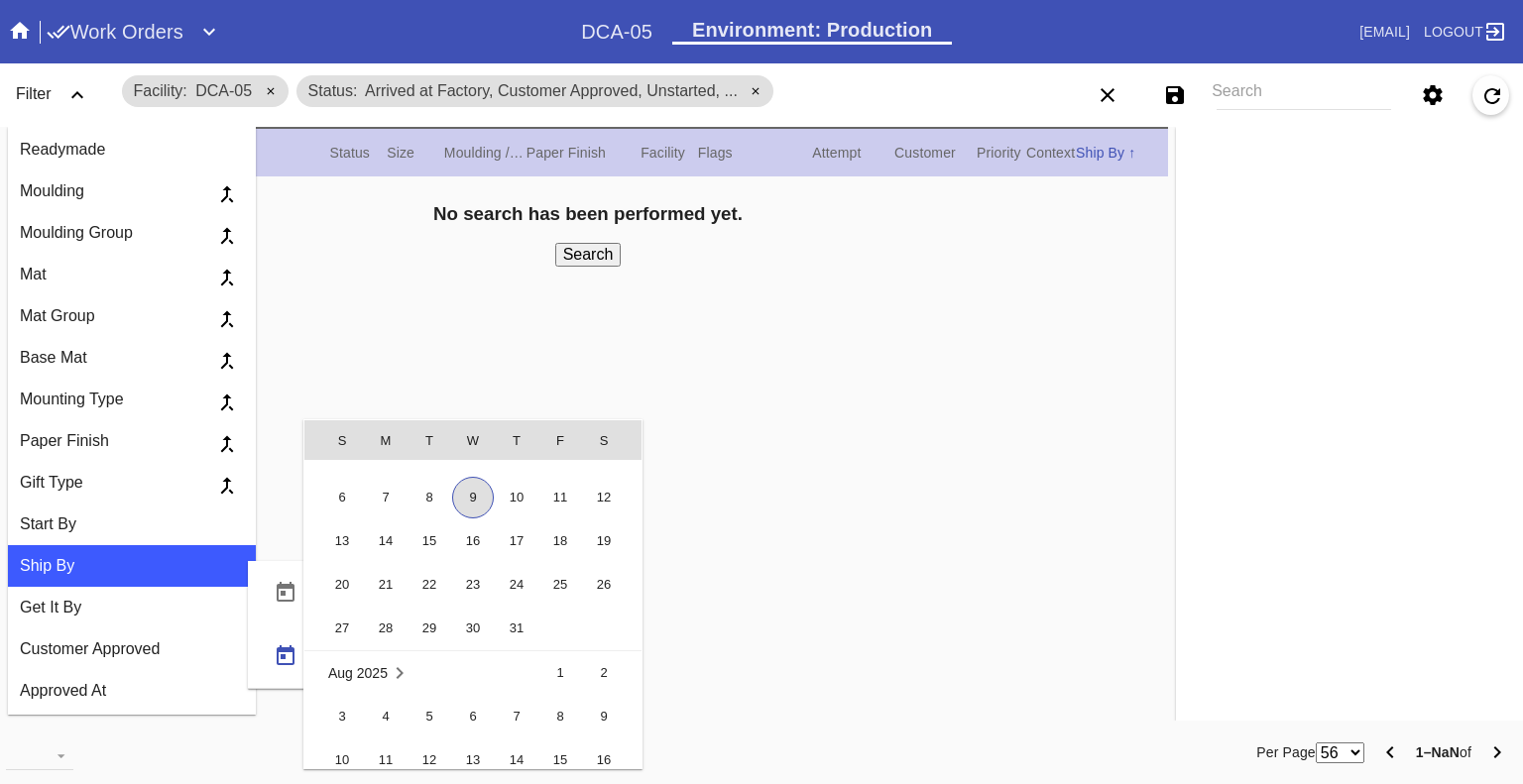 scroll, scrollTop: 458624, scrollLeft: 0, axis: vertical 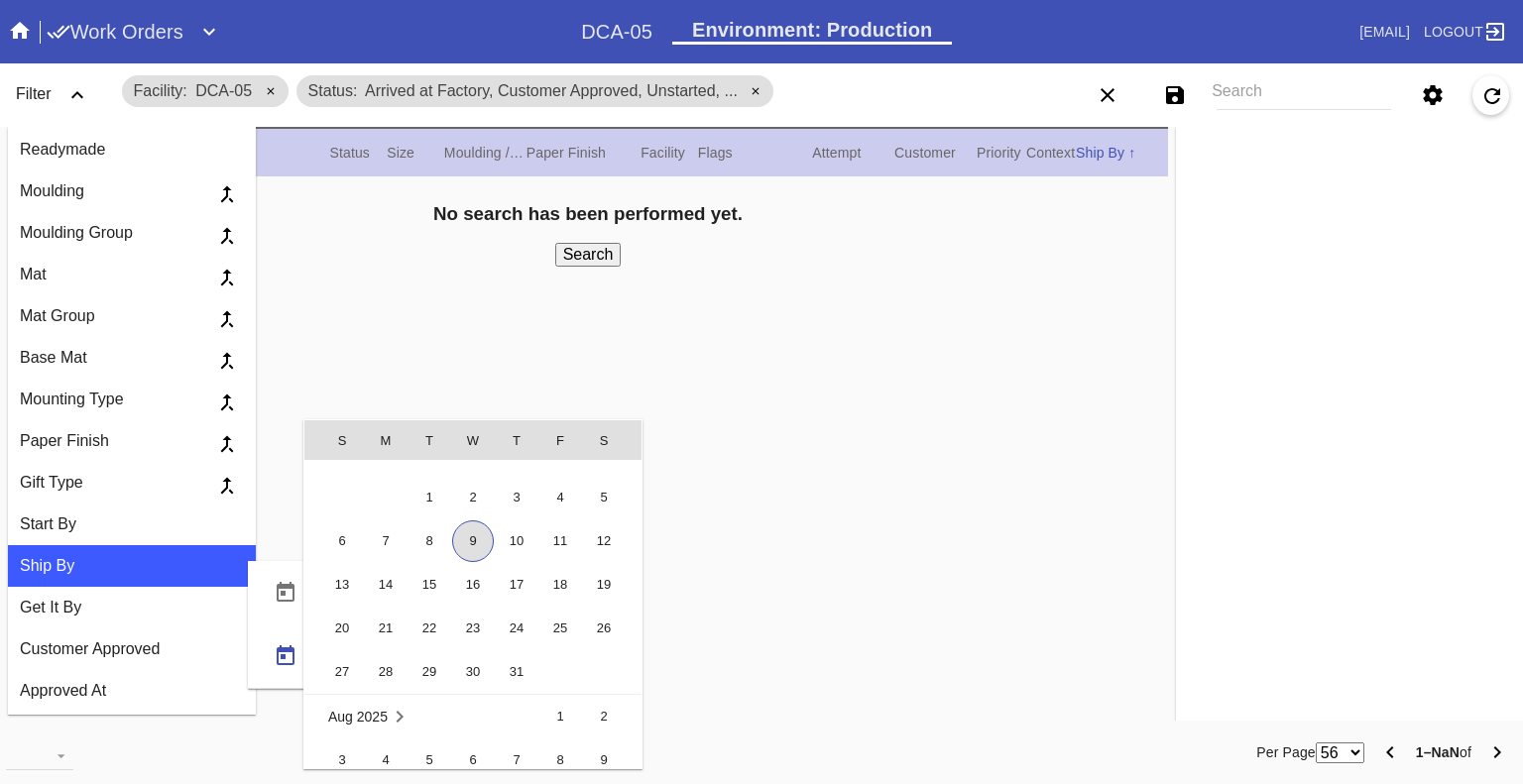 click on "9" at bounding box center [473, 541] 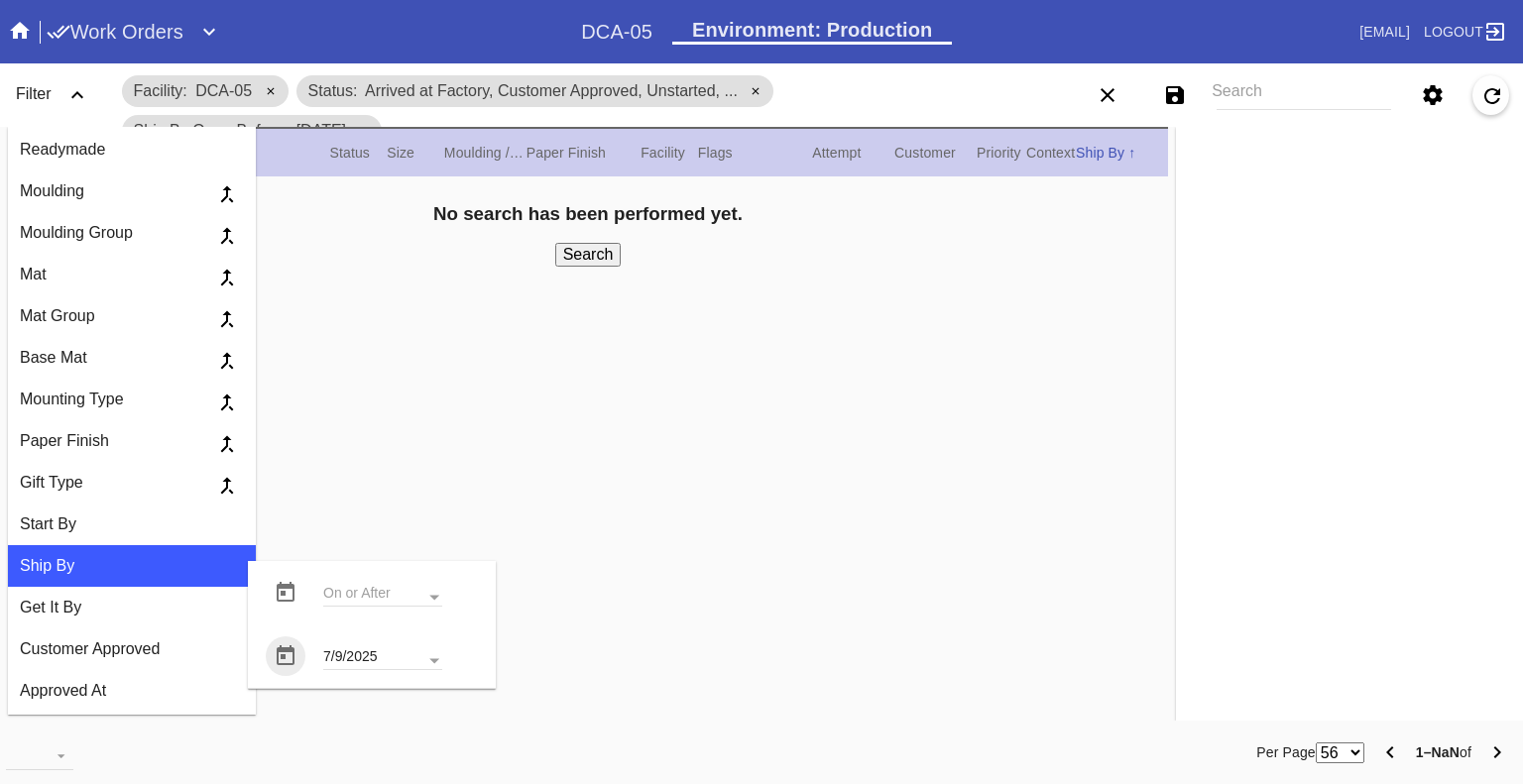 click on "Search" at bounding box center [588, 255] 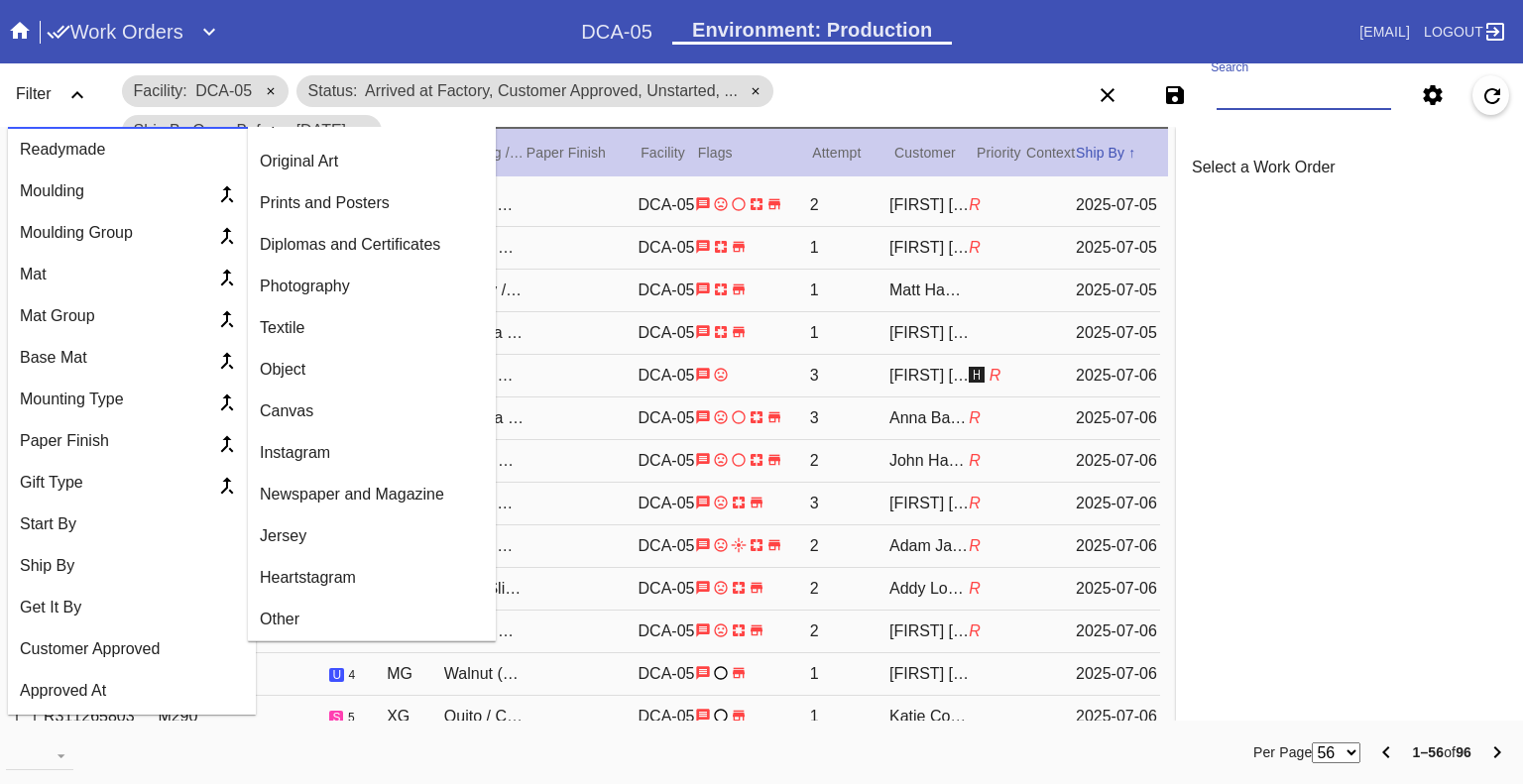 click on "Search" at bounding box center (1304, 95) 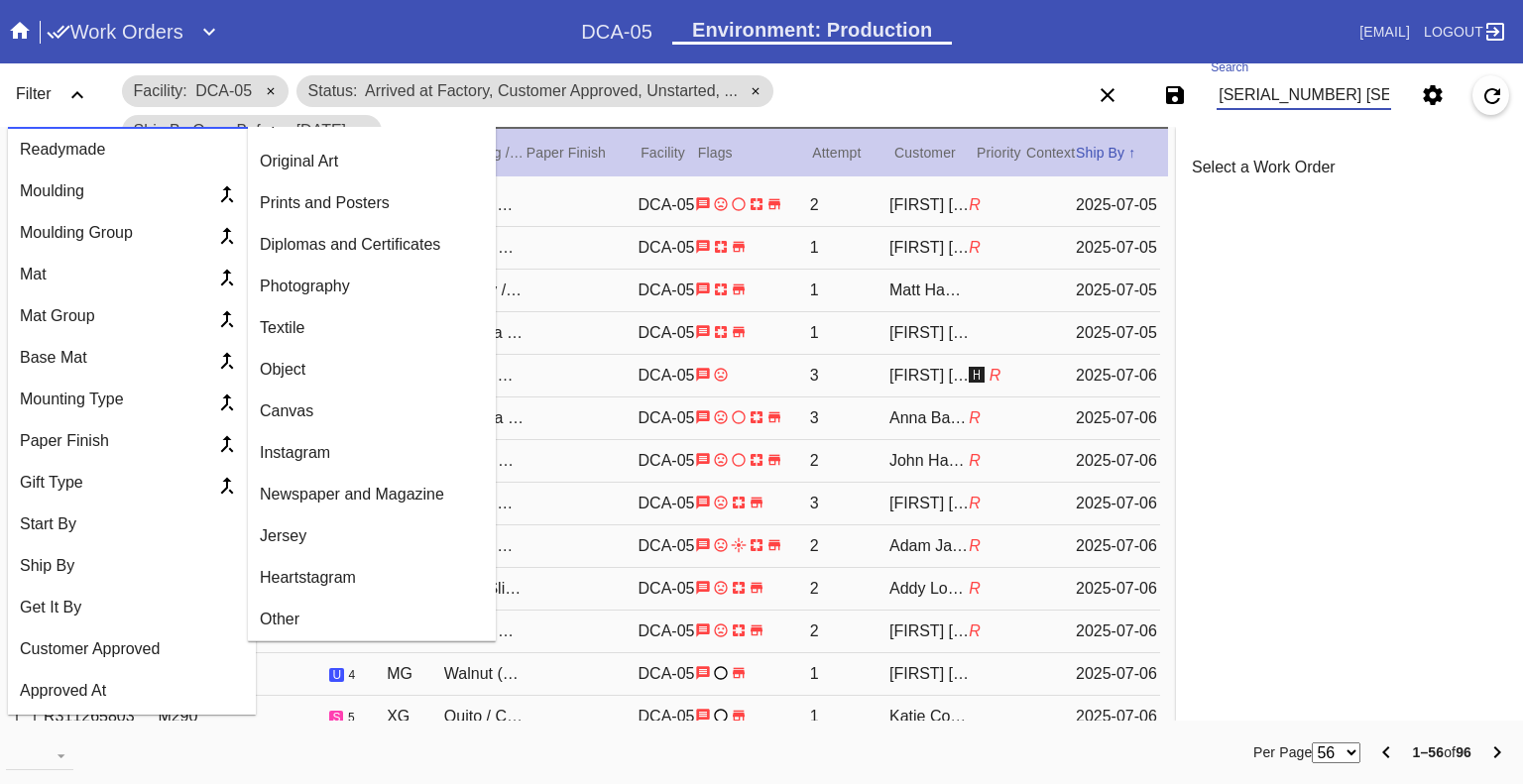 scroll, scrollTop: 0, scrollLeft: 1797, axis: horizontal 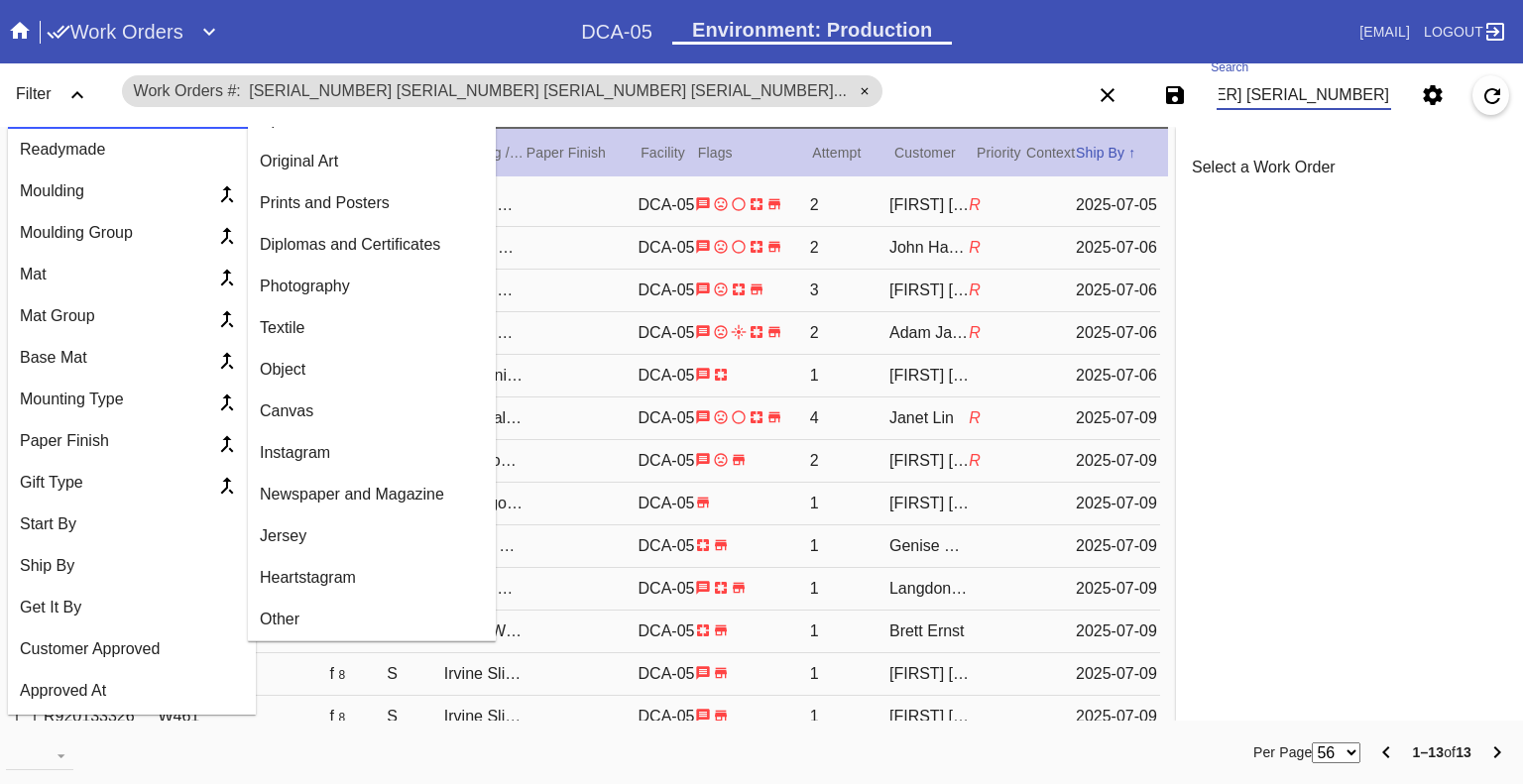 type on "W104587284484460 W513268422551284 W806098427089634 W925663286395271 W201925098370445 W341421665716229 W544878561933096 W691615089985618 W709102122591869 W998222238645320 W120466755090076 W242315390305484 W173707117155738" 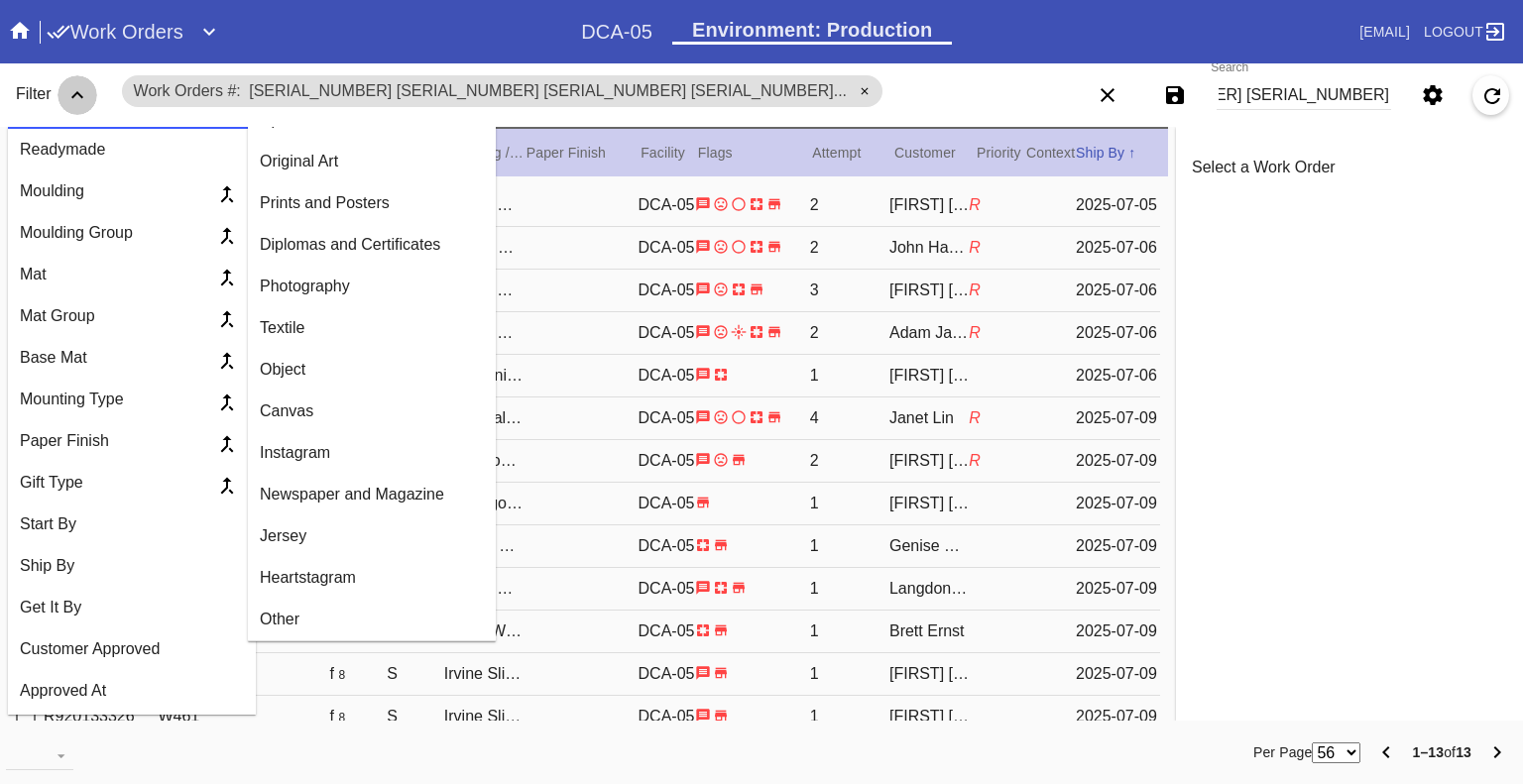 click at bounding box center (77, 95) 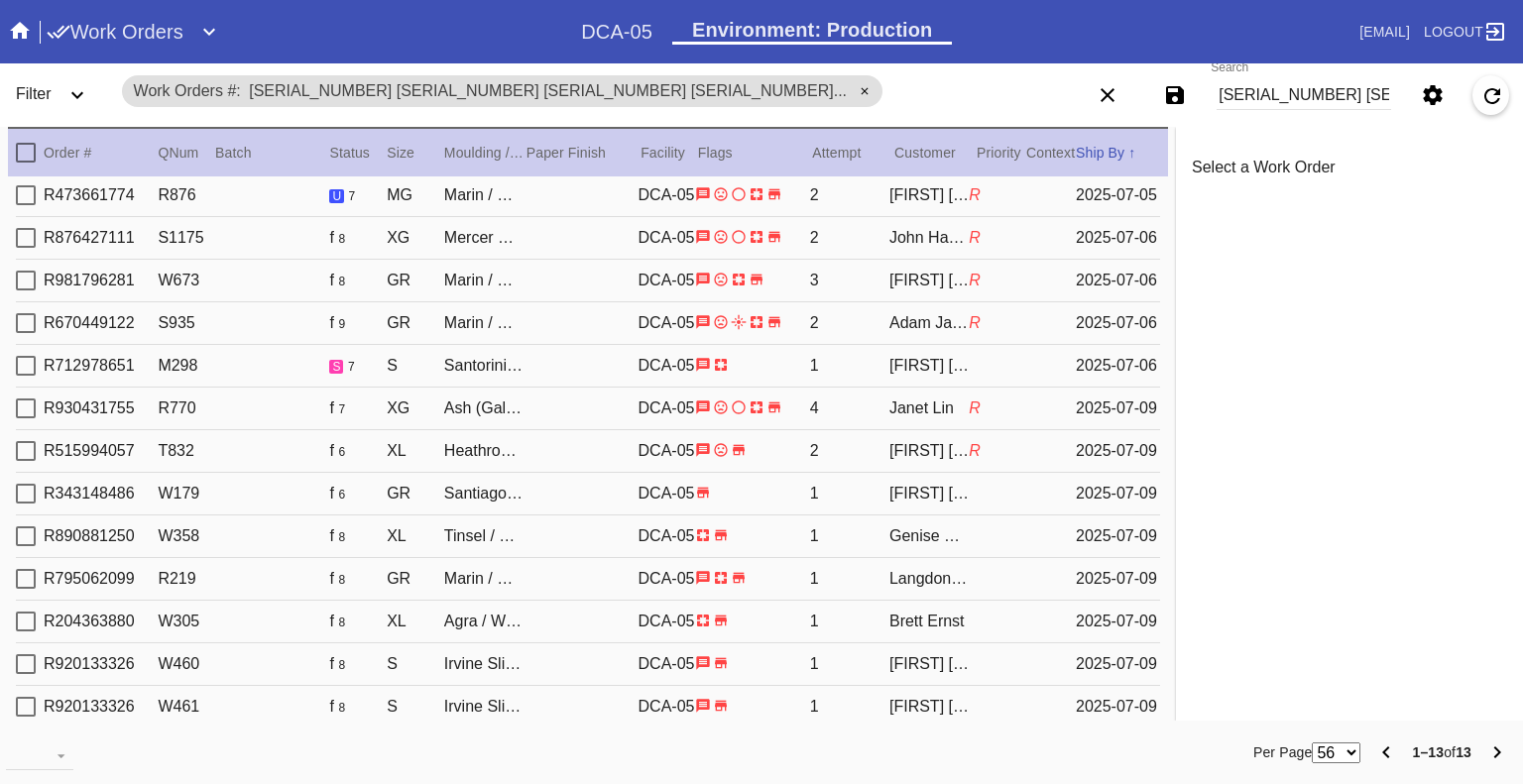scroll, scrollTop: 0, scrollLeft: 0, axis: both 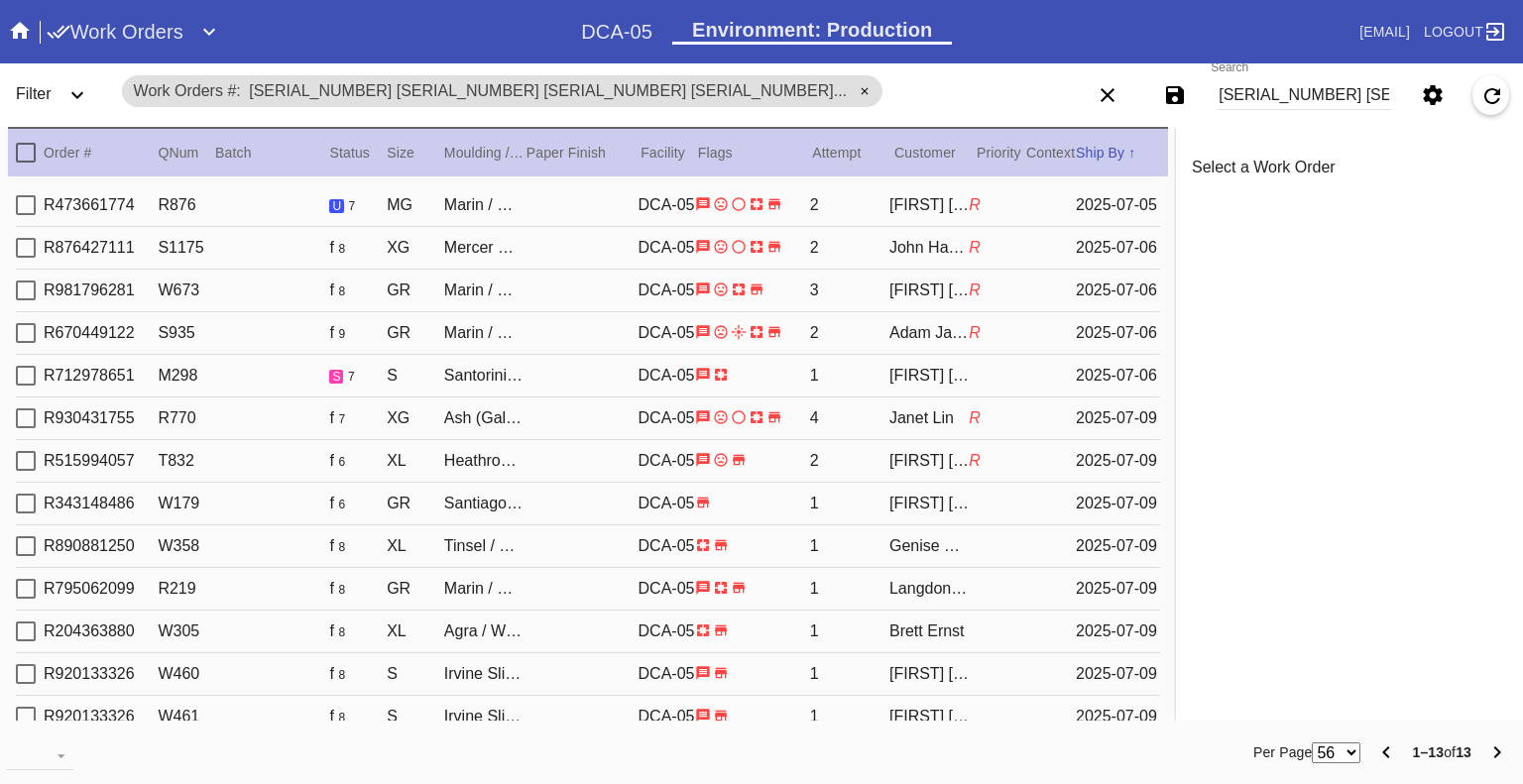 click at bounding box center [26, 205] 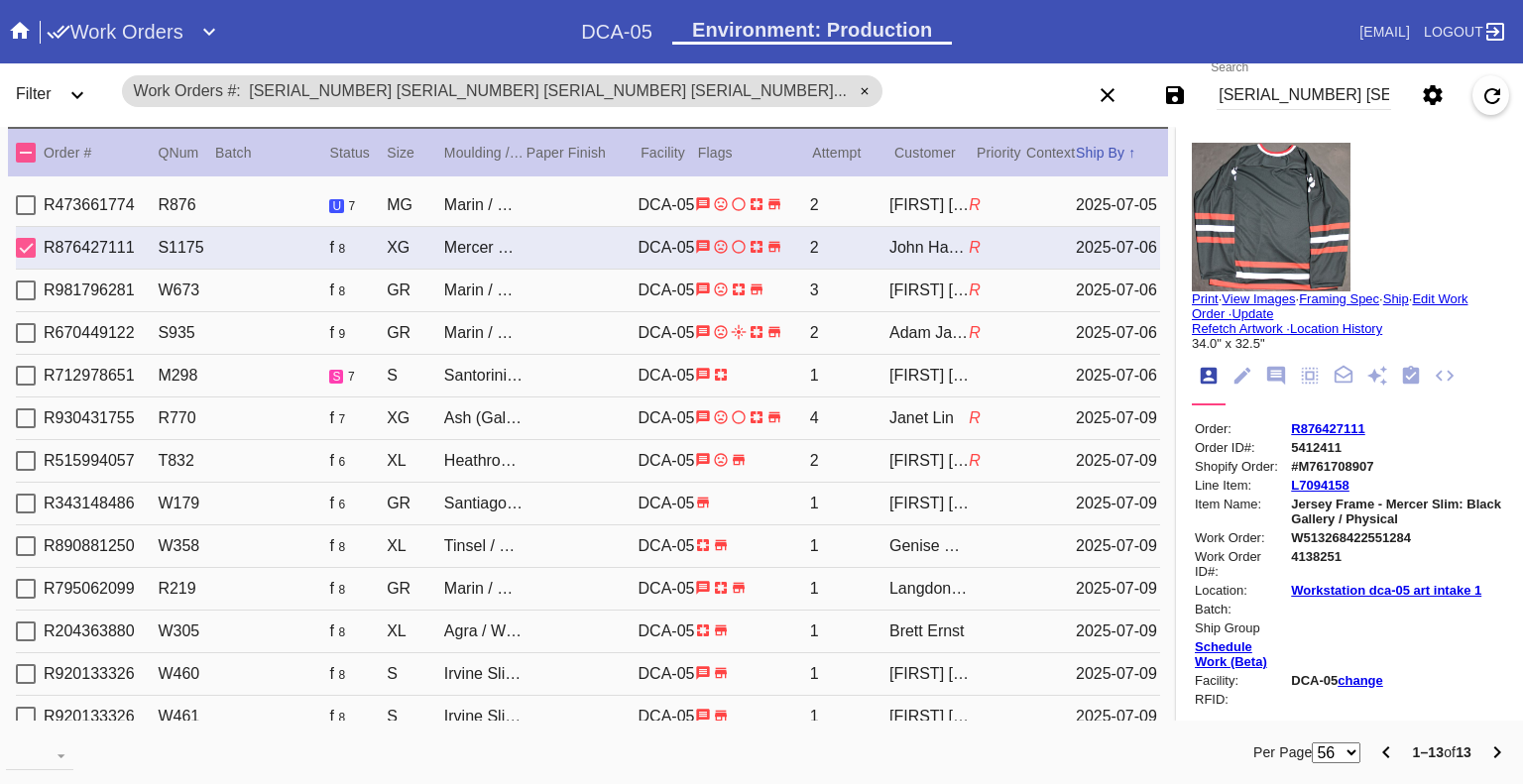 drag, startPoint x: 33, startPoint y: 249, endPoint x: 21, endPoint y: 292, distance: 44.643029 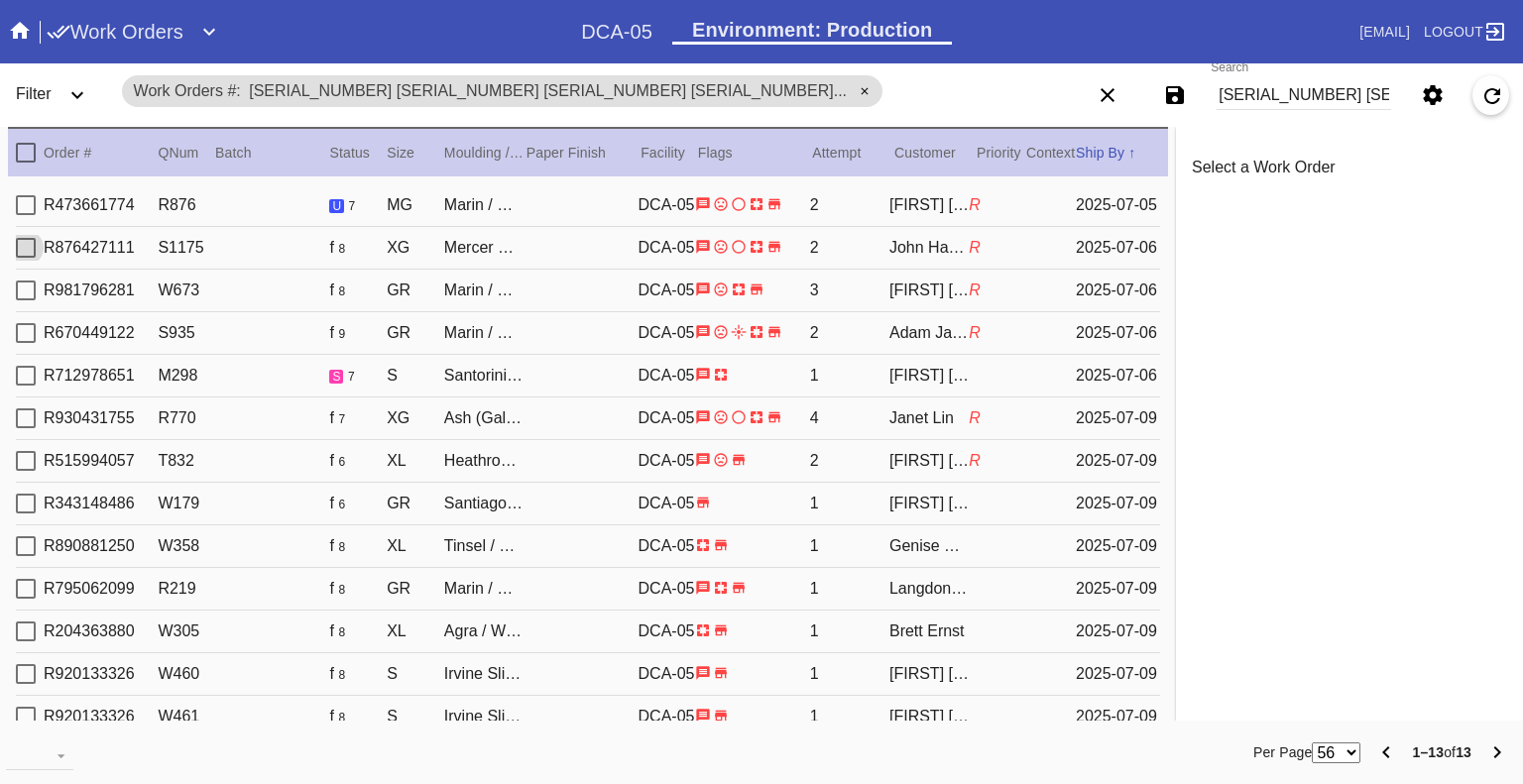 click at bounding box center [26, 205] 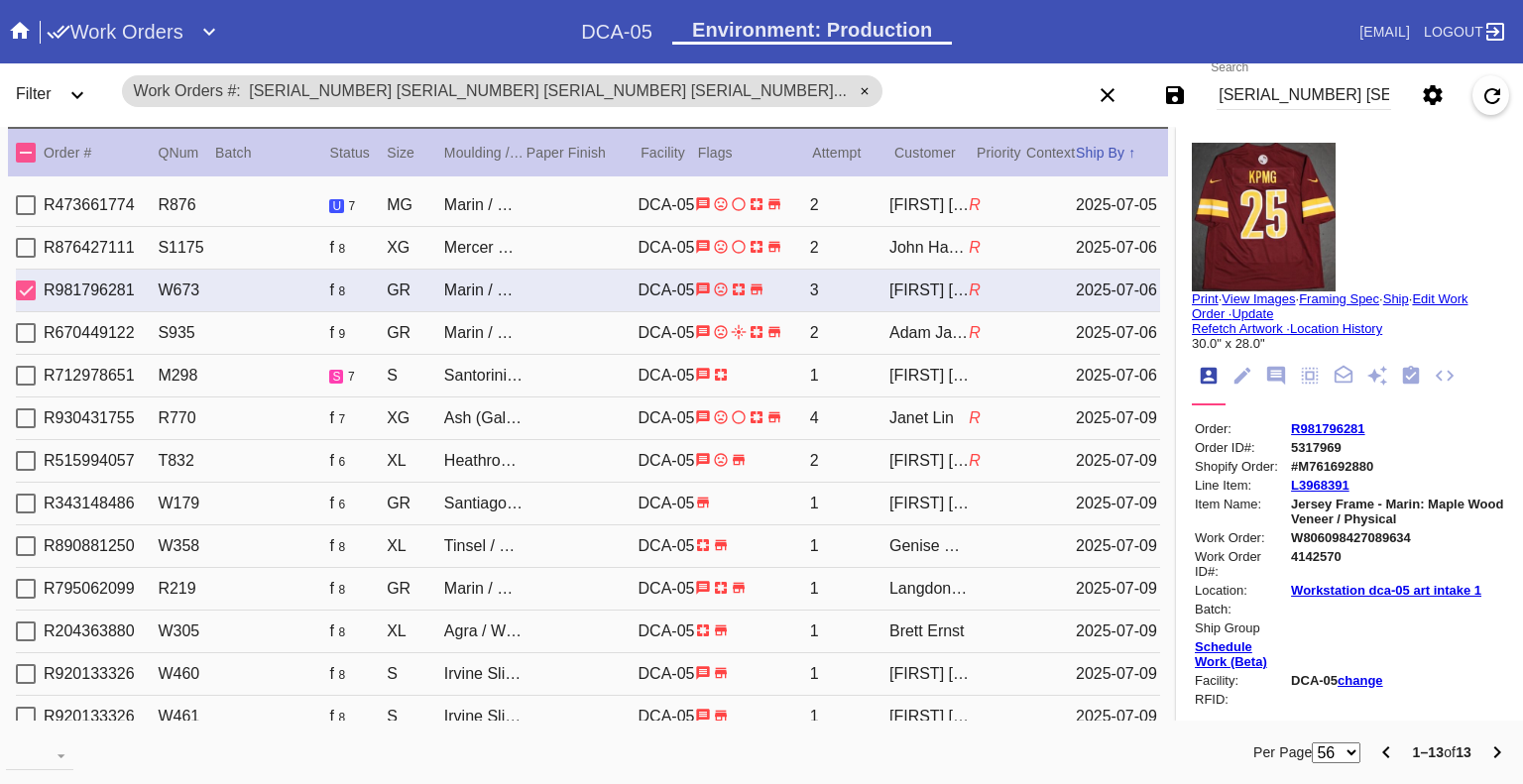 drag, startPoint x: 32, startPoint y: 281, endPoint x: 28, endPoint y: 302, distance: 21.377558 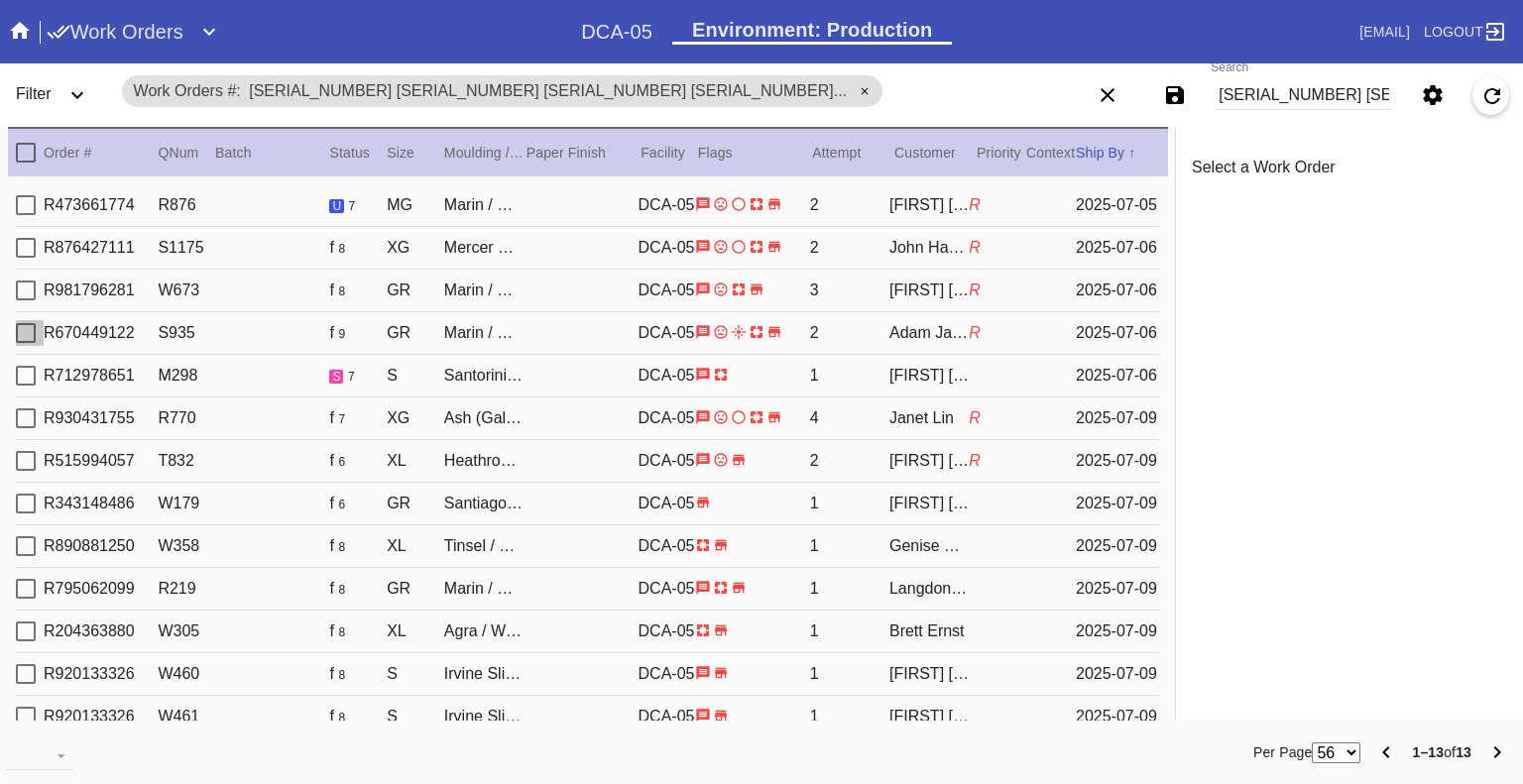 click at bounding box center [26, 205] 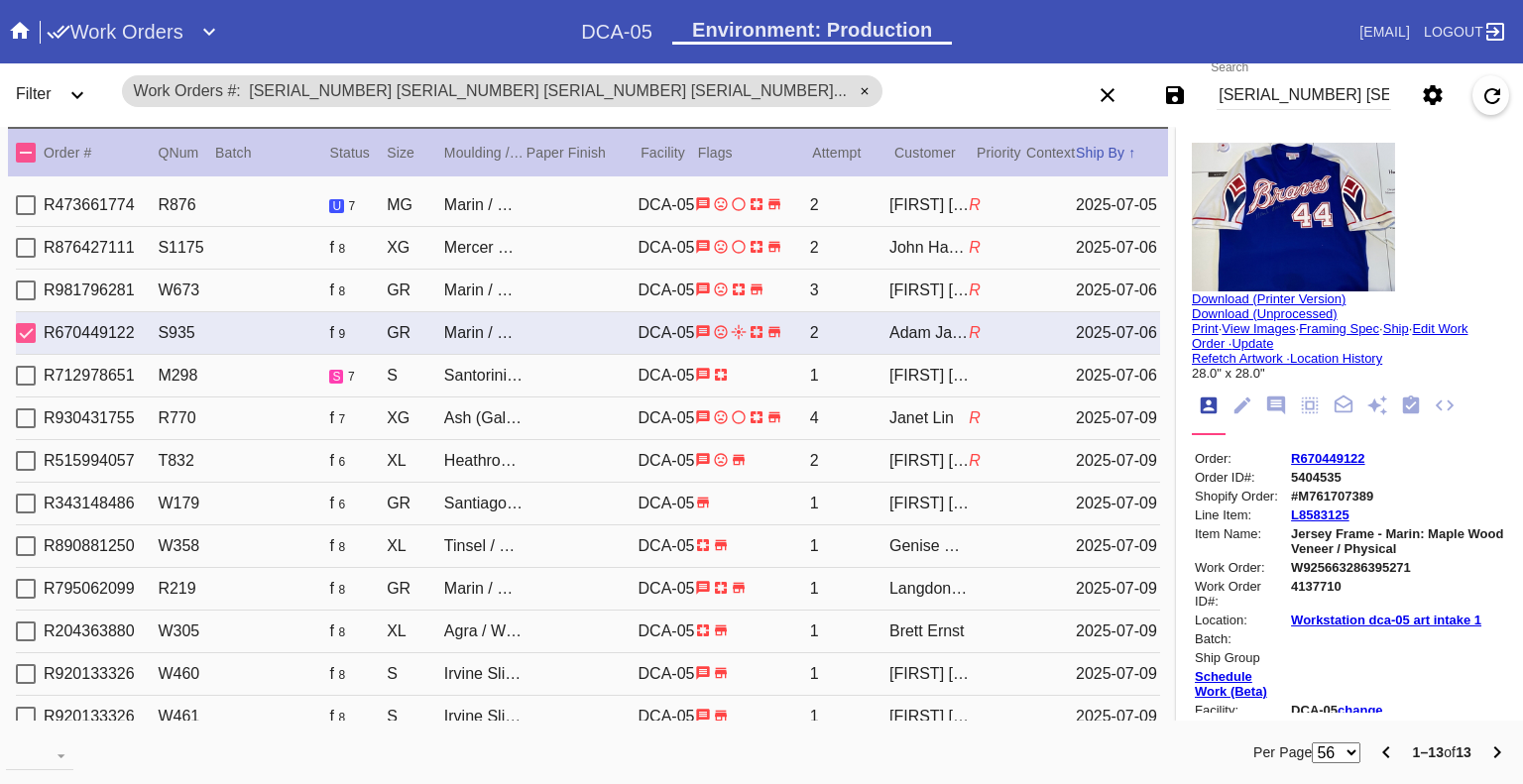 click at bounding box center (26, 333) 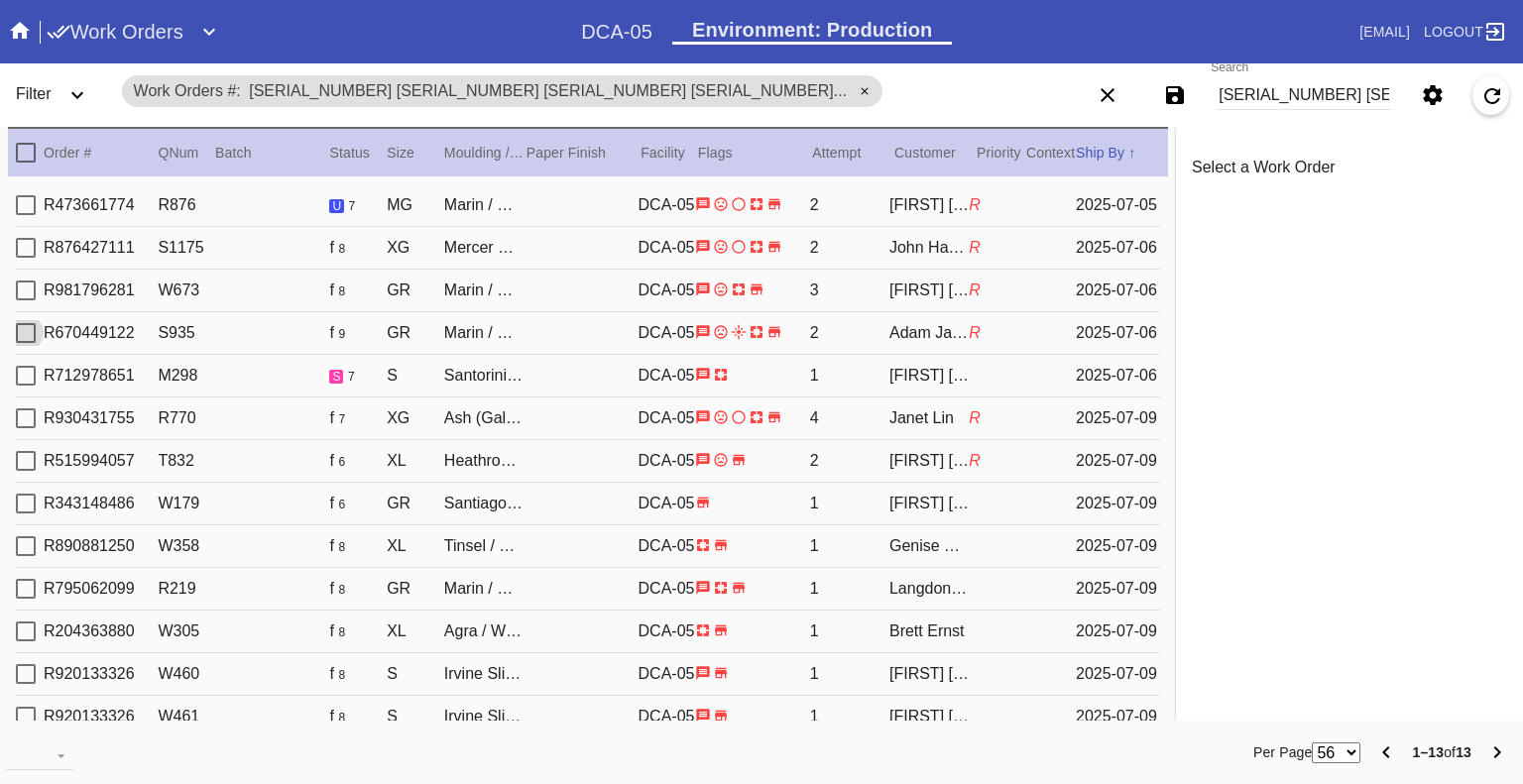 click at bounding box center (26, 205) 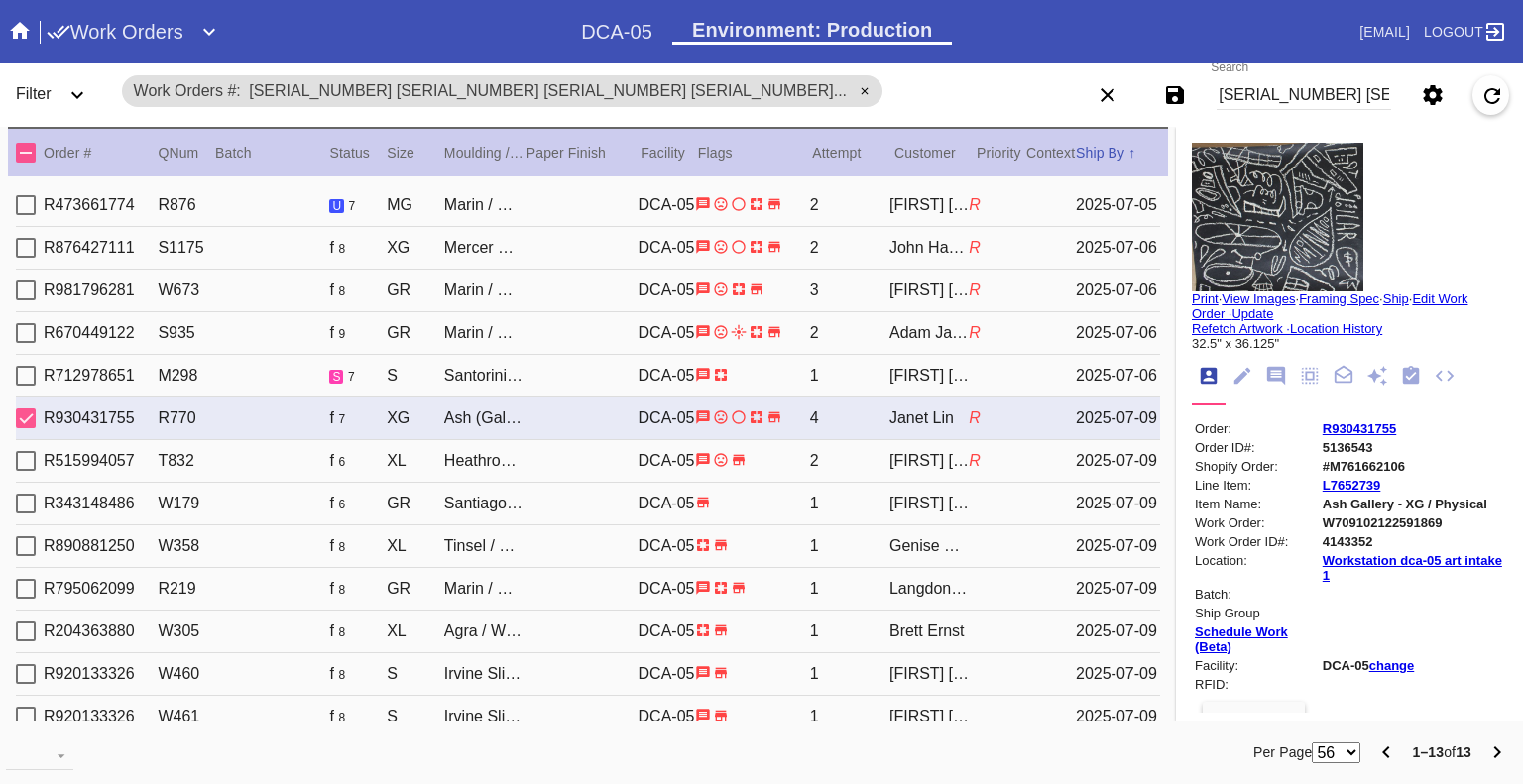 click at bounding box center (26, 418) 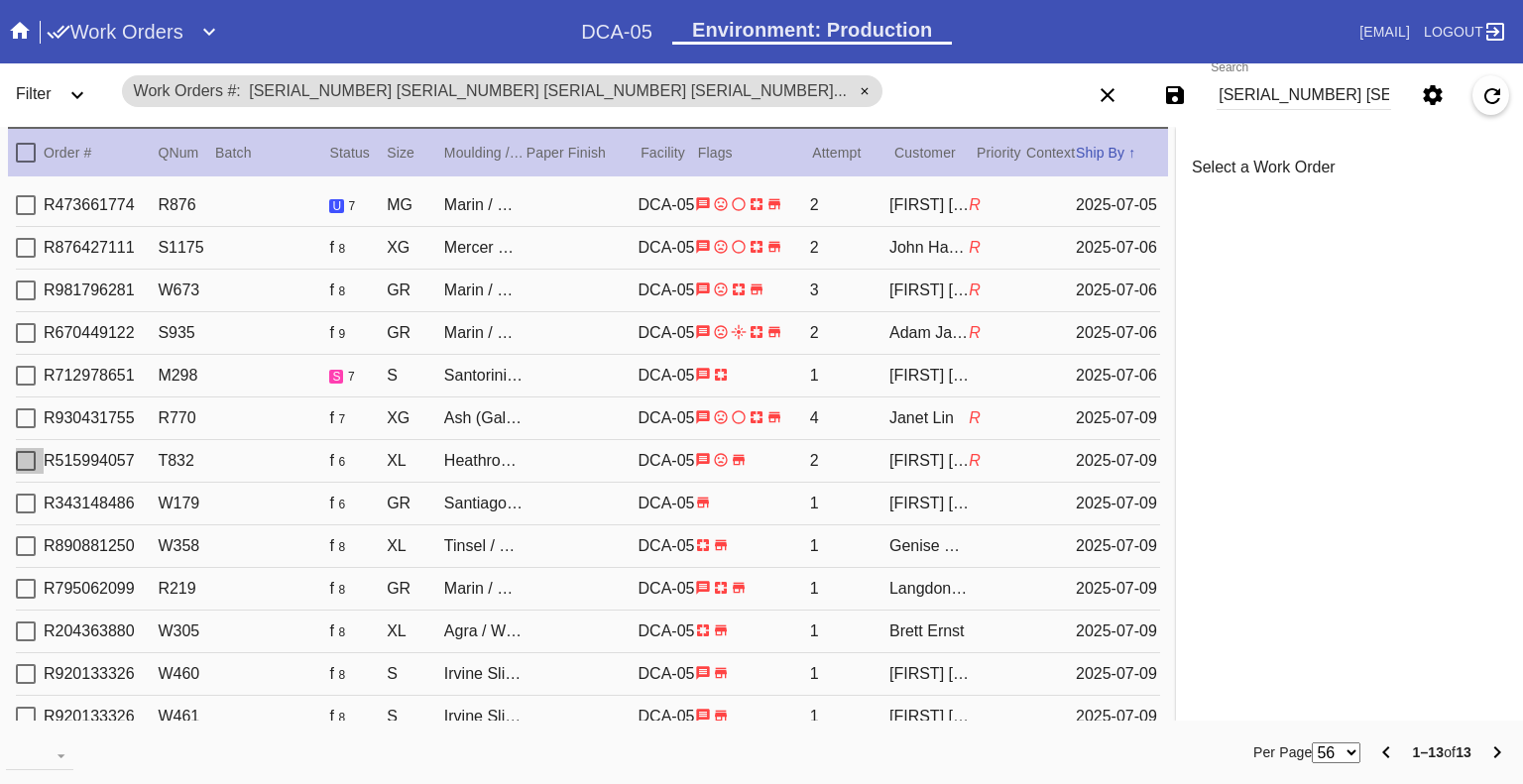 click at bounding box center [26, 205] 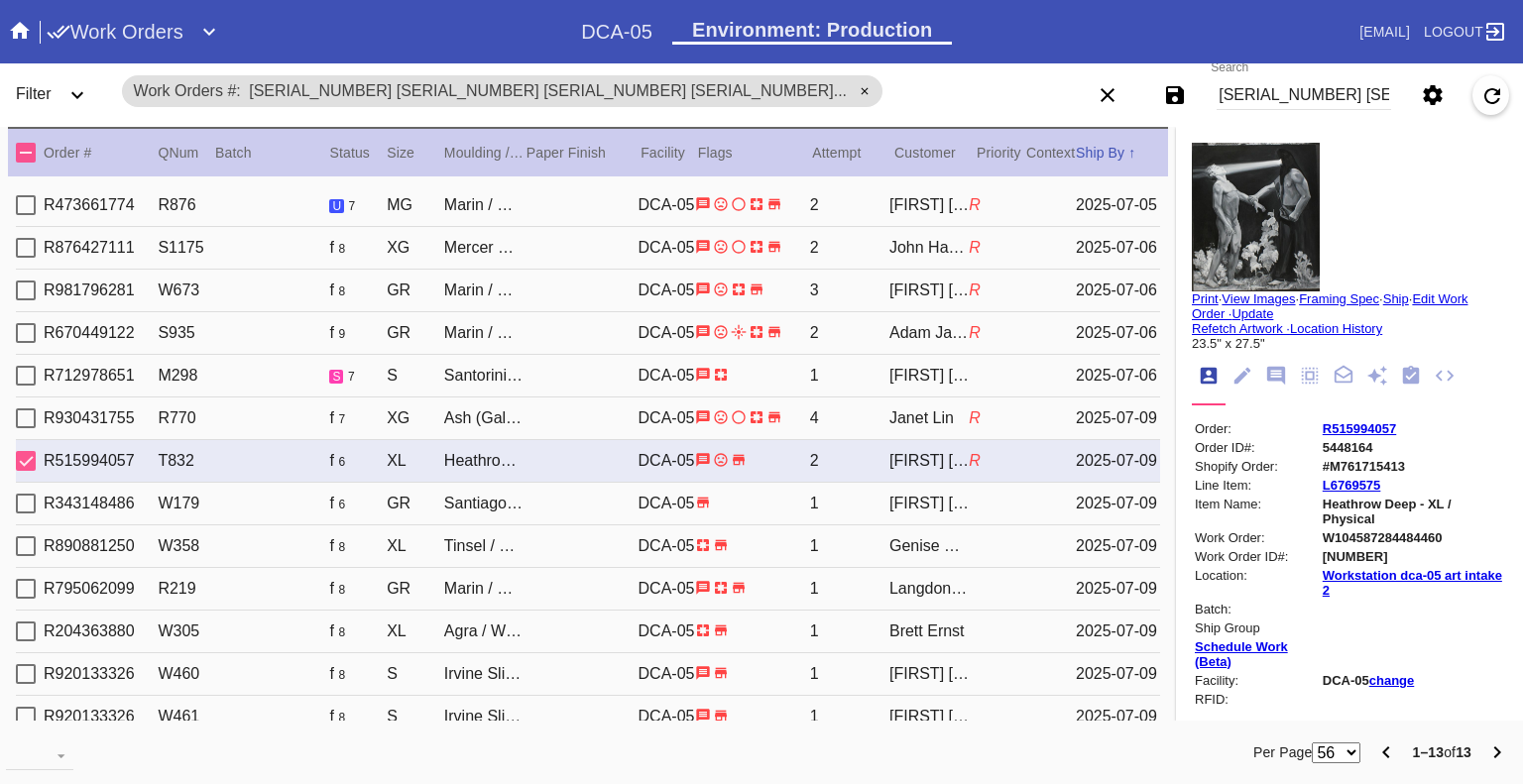 click at bounding box center [20, 31] 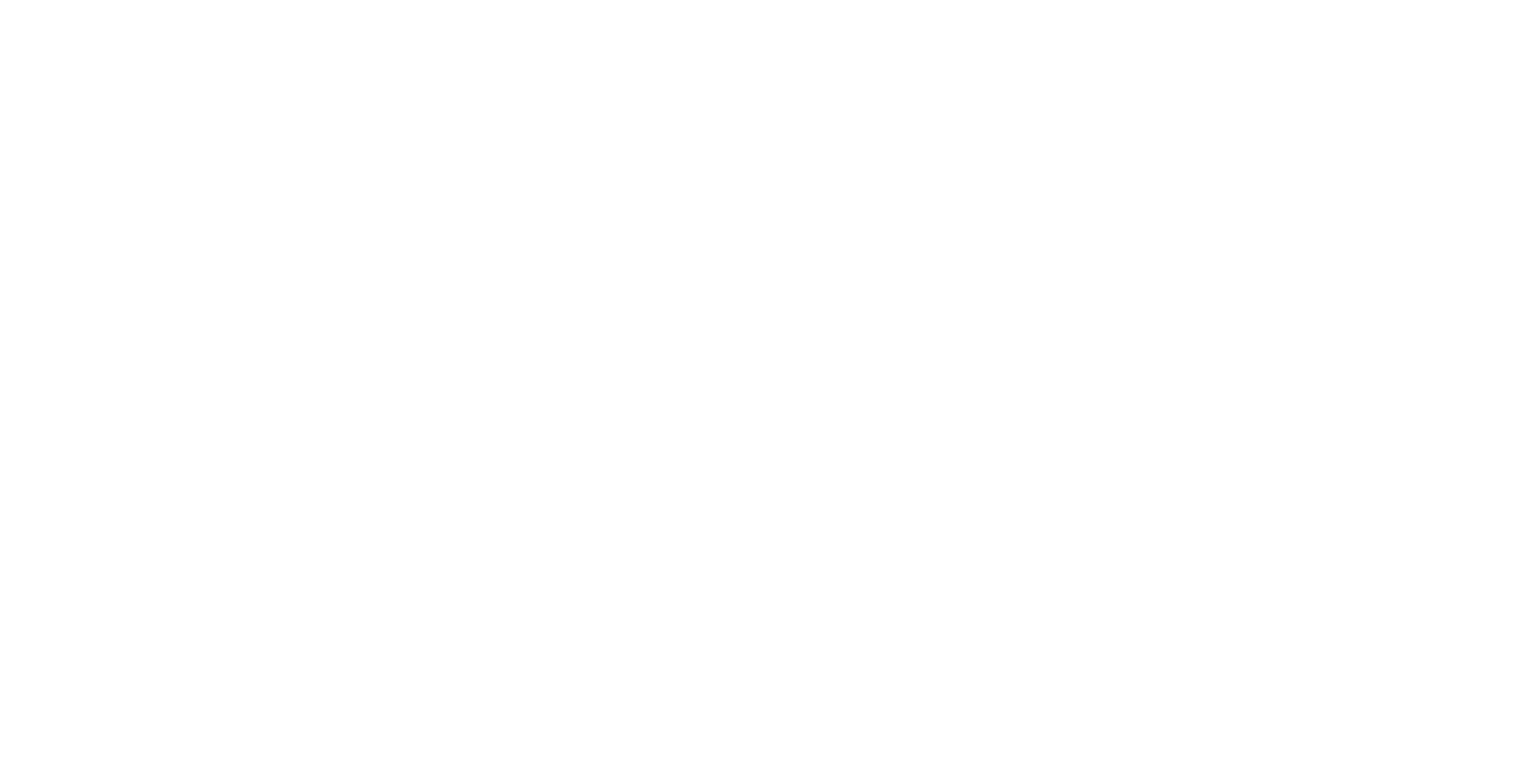 scroll, scrollTop: 0, scrollLeft: 0, axis: both 